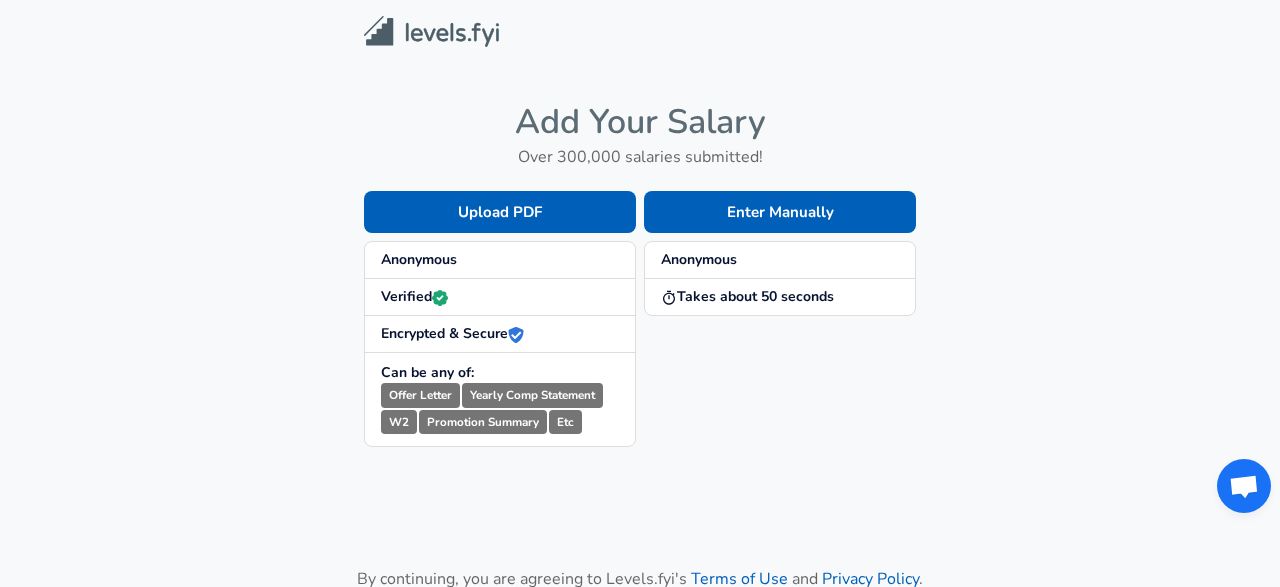 scroll, scrollTop: 0, scrollLeft: 0, axis: both 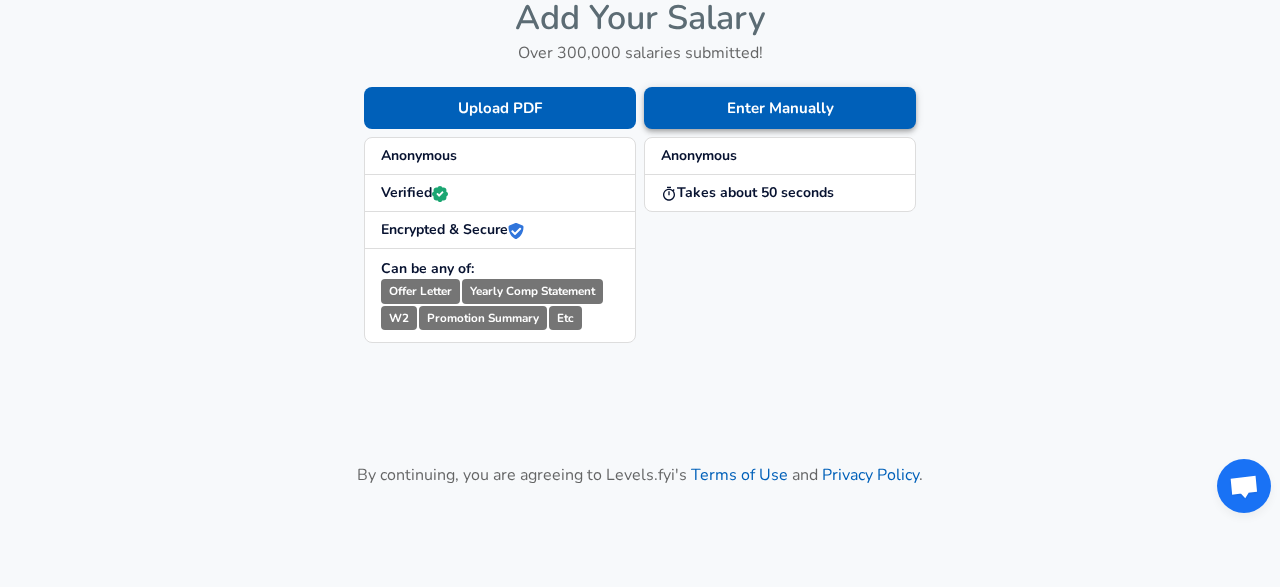 click on "Enter Manually" at bounding box center [780, 108] 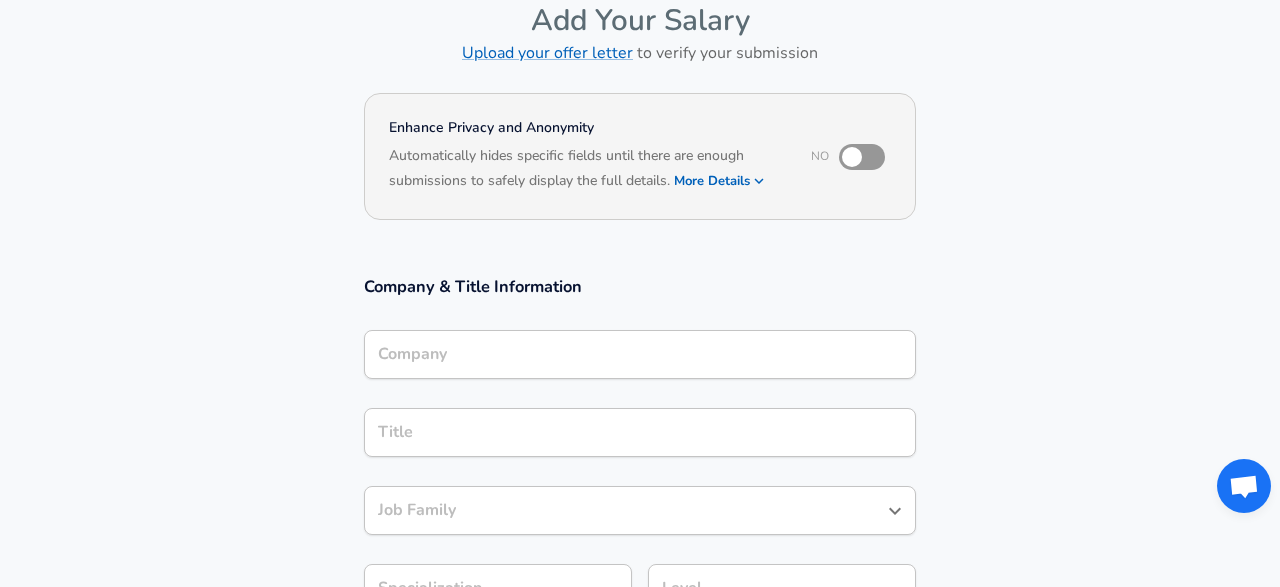 scroll, scrollTop: 110, scrollLeft: 0, axis: vertical 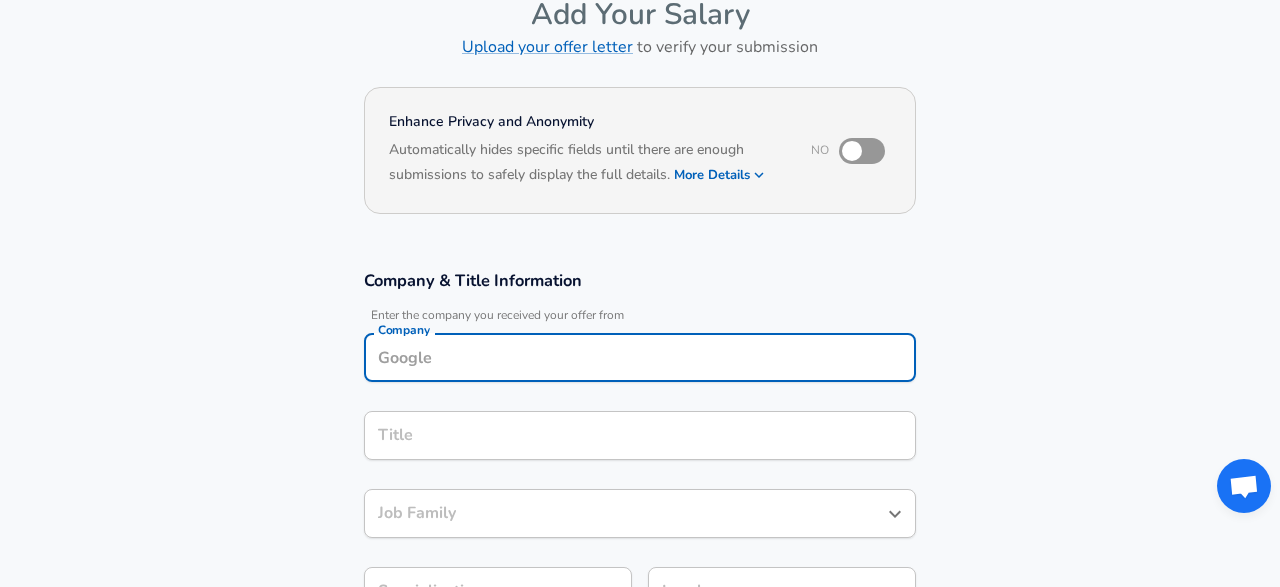 click on "Company" at bounding box center [640, 357] 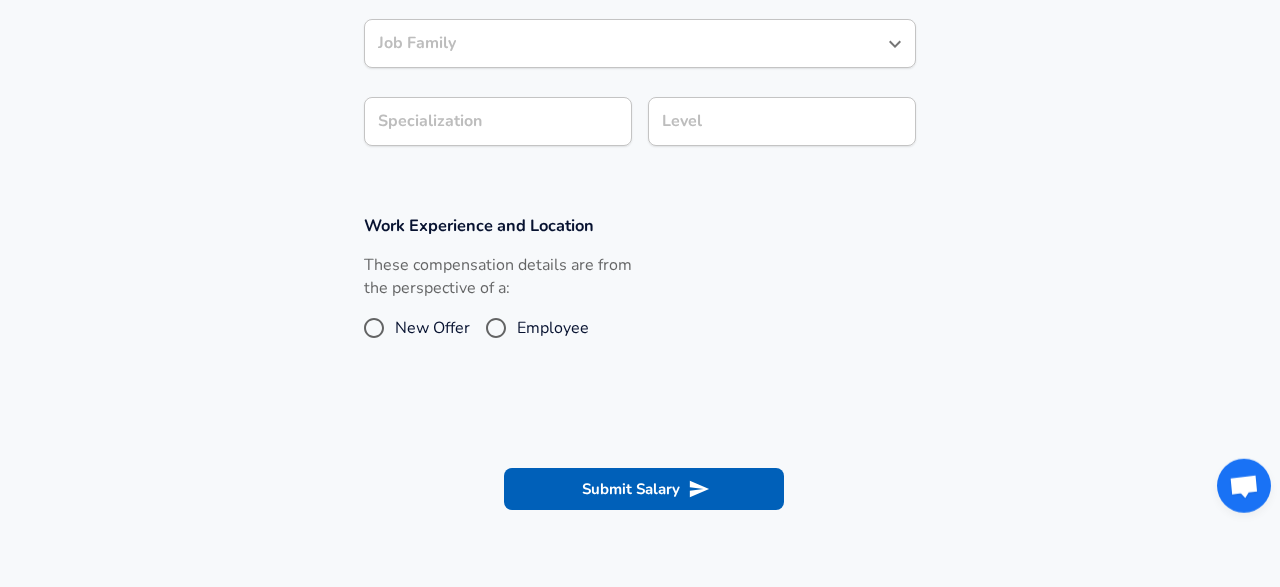 scroll, scrollTop: 624, scrollLeft: 0, axis: vertical 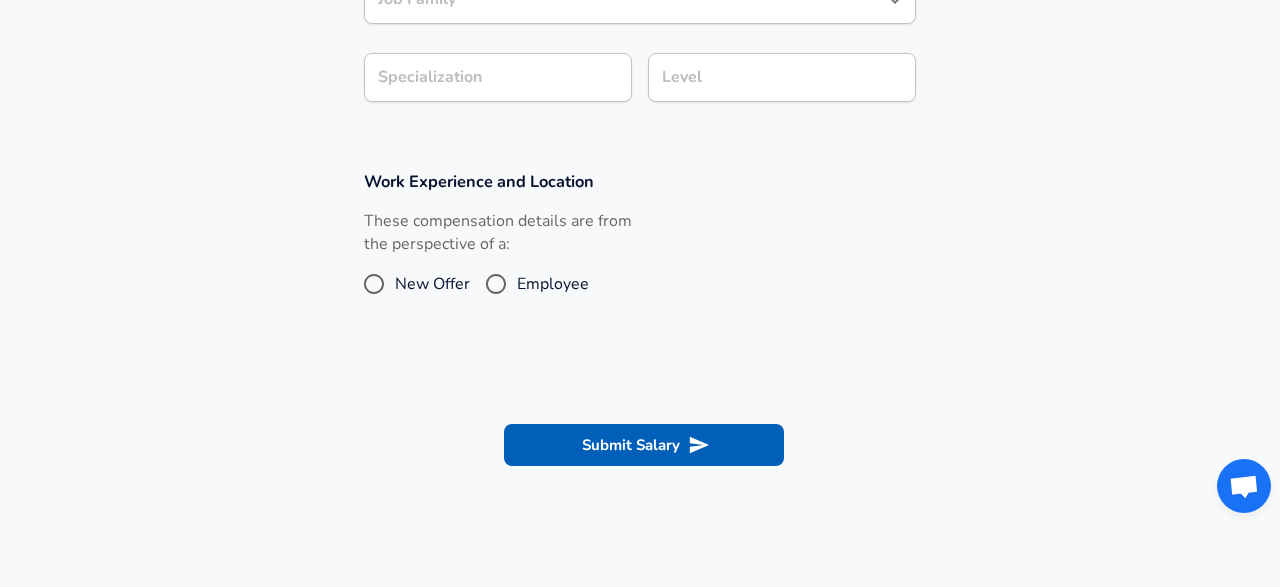 click on "New Offer" at bounding box center [374, 284] 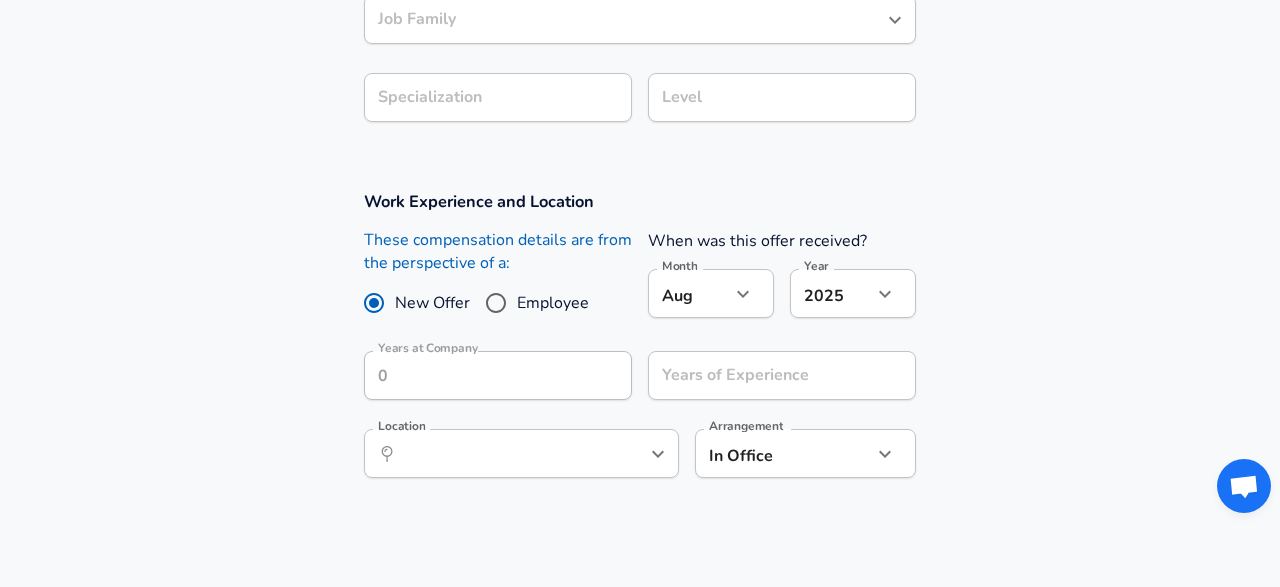 scroll, scrollTop: 643, scrollLeft: 0, axis: vertical 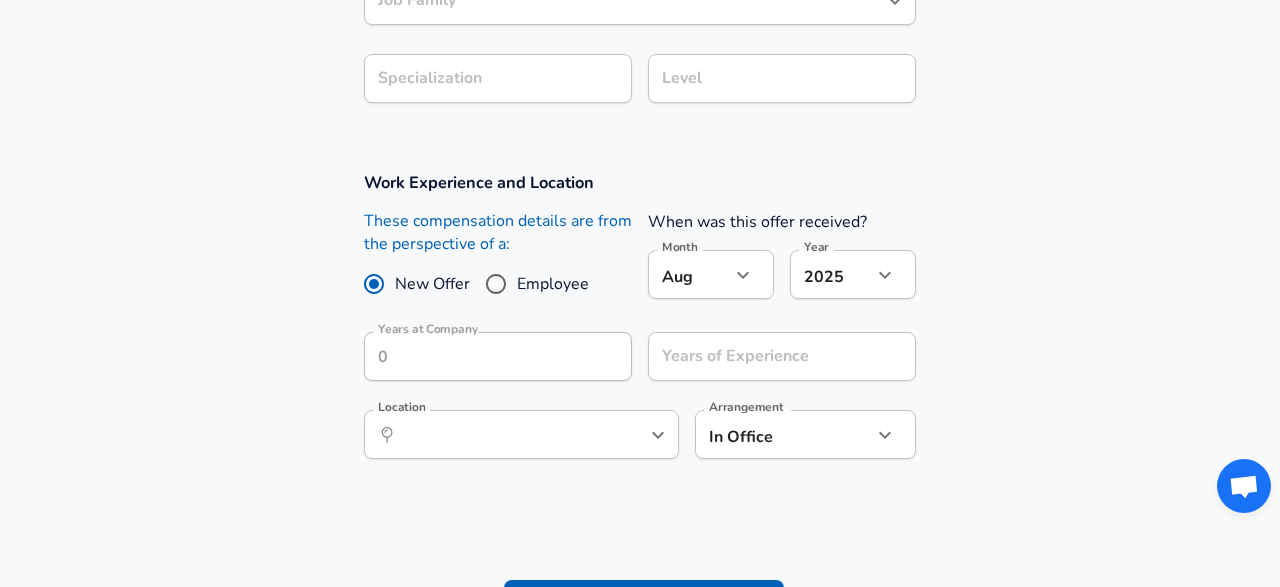 click on "Aug 8 Month" at bounding box center (711, 274) 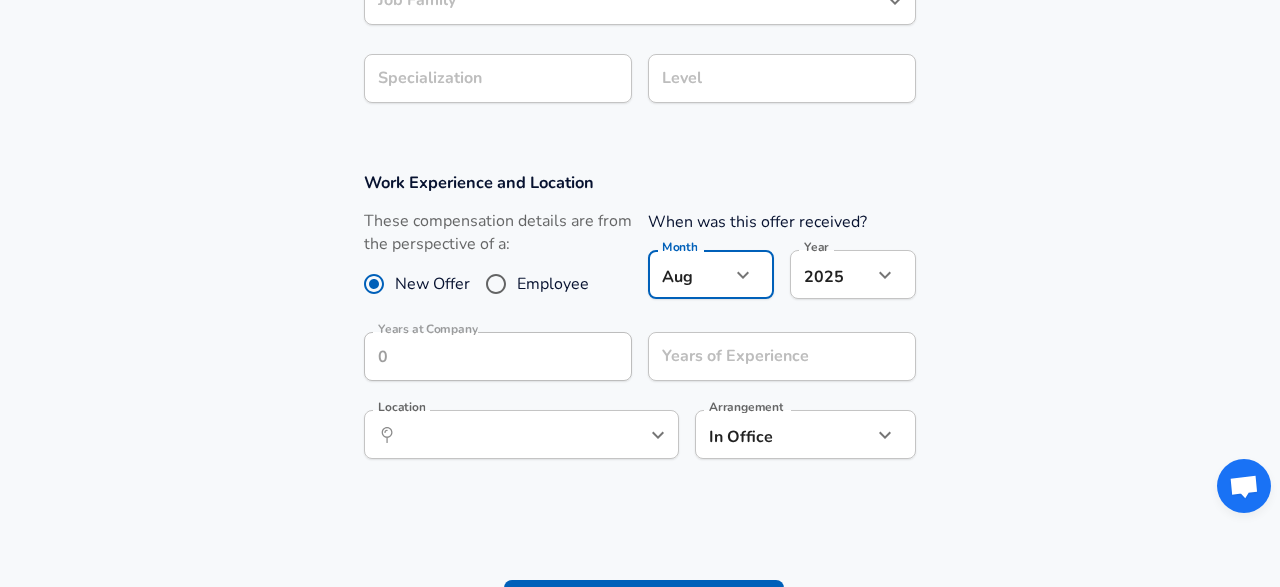 click 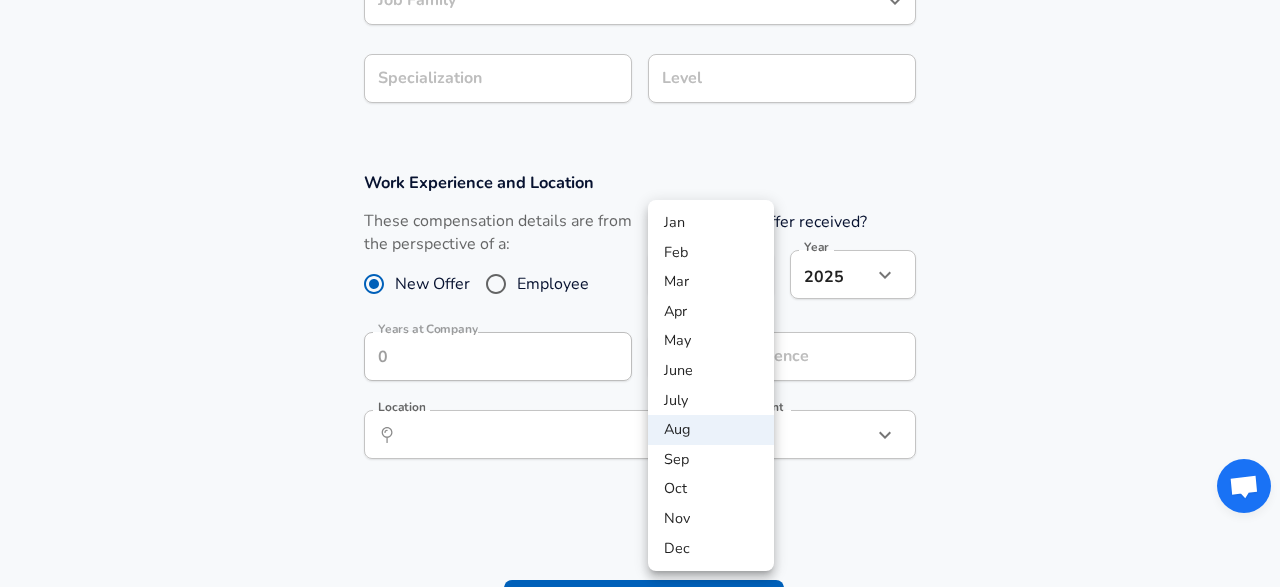 click at bounding box center [640, 293] 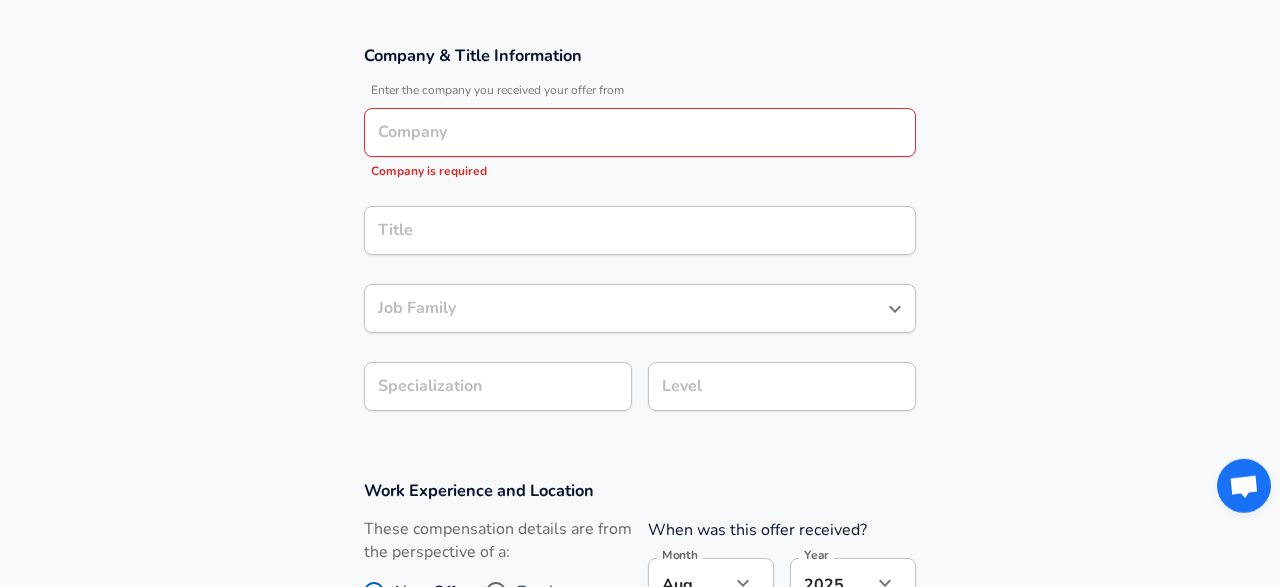 scroll, scrollTop: 331, scrollLeft: 0, axis: vertical 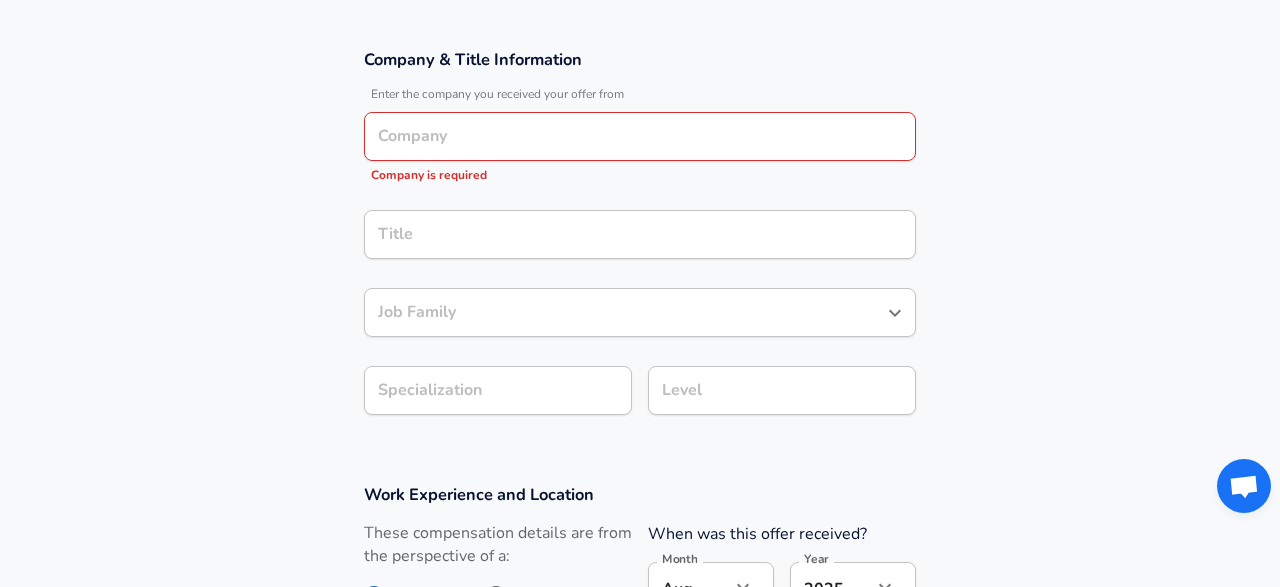 click on "Company" at bounding box center [640, 136] 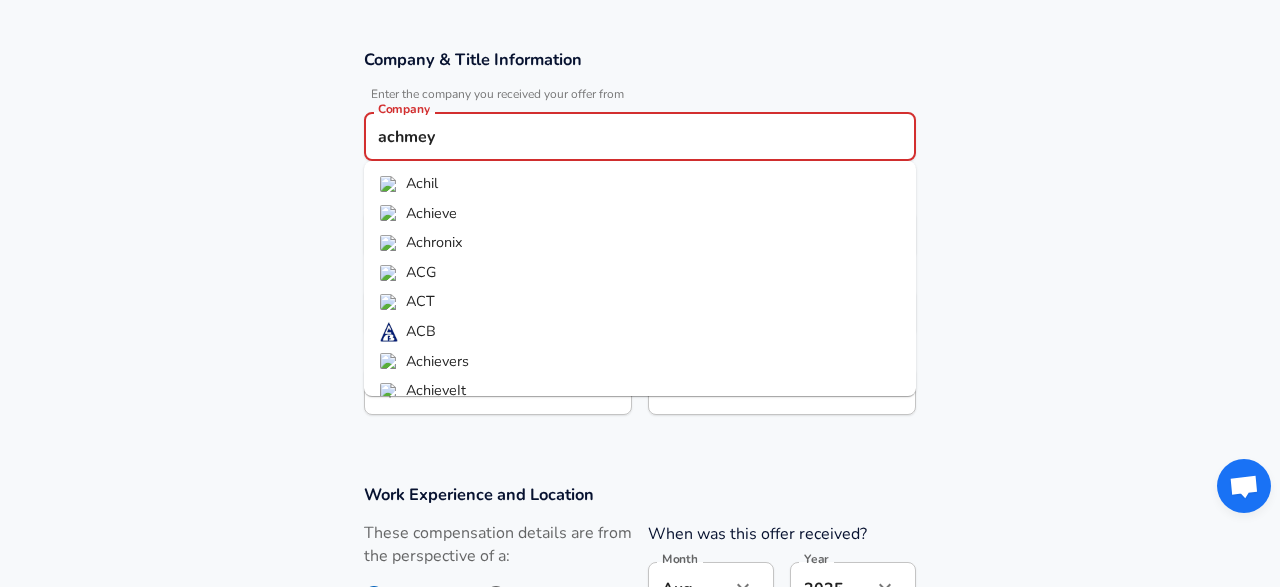 click on "Achieve" at bounding box center [431, 213] 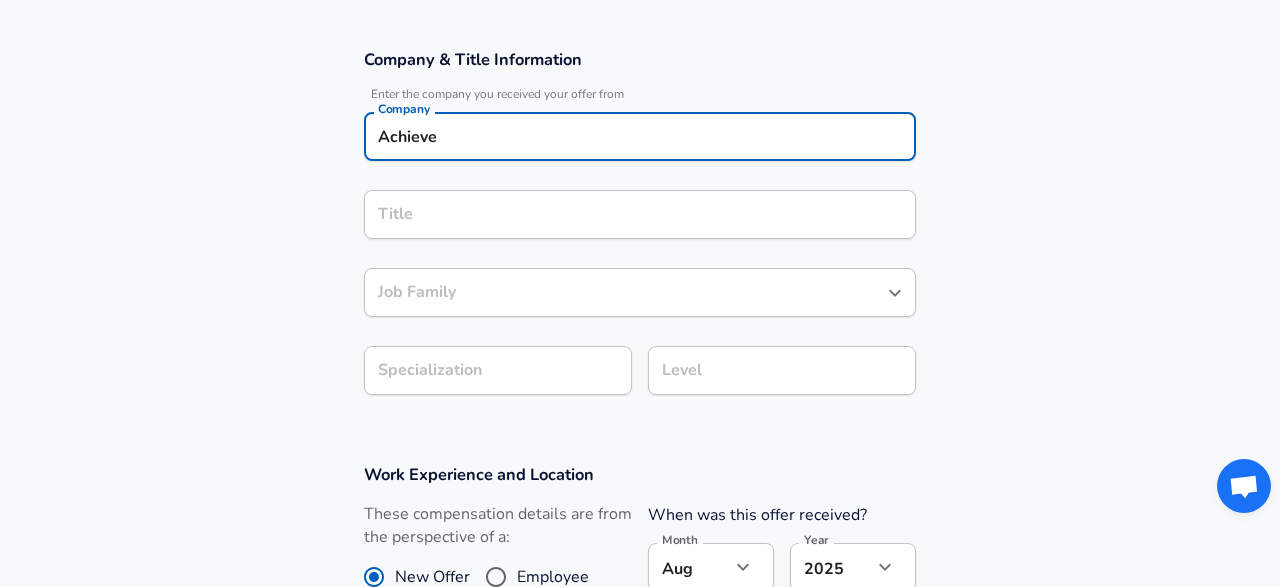 type on "Achieve" 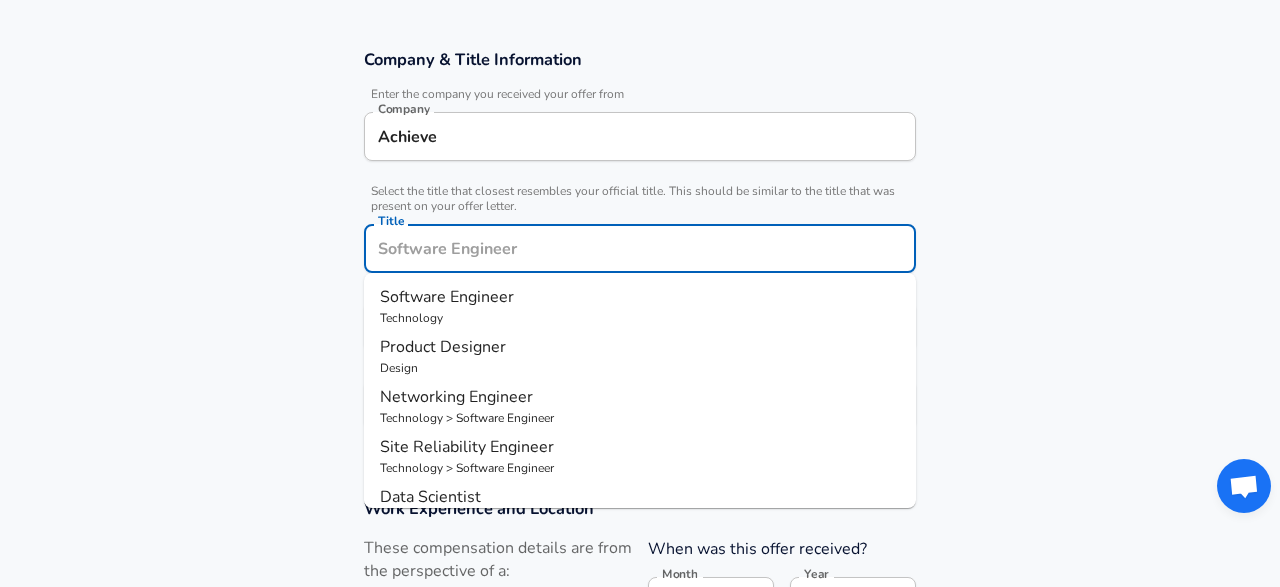 scroll, scrollTop: 371, scrollLeft: 0, axis: vertical 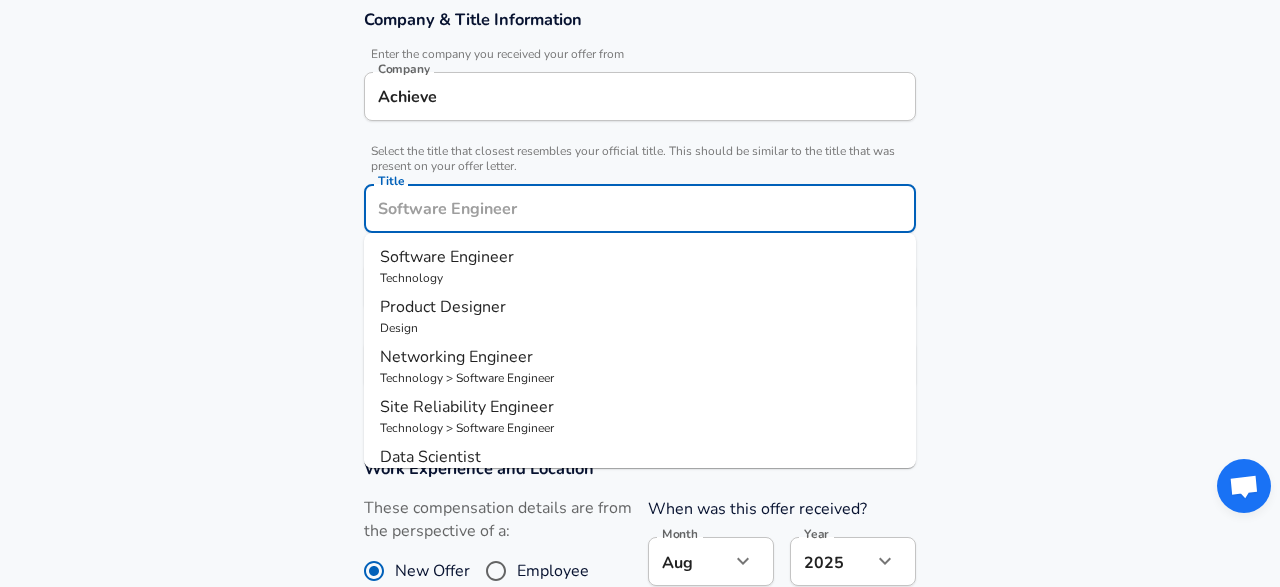 click on "Technology" at bounding box center [640, 278] 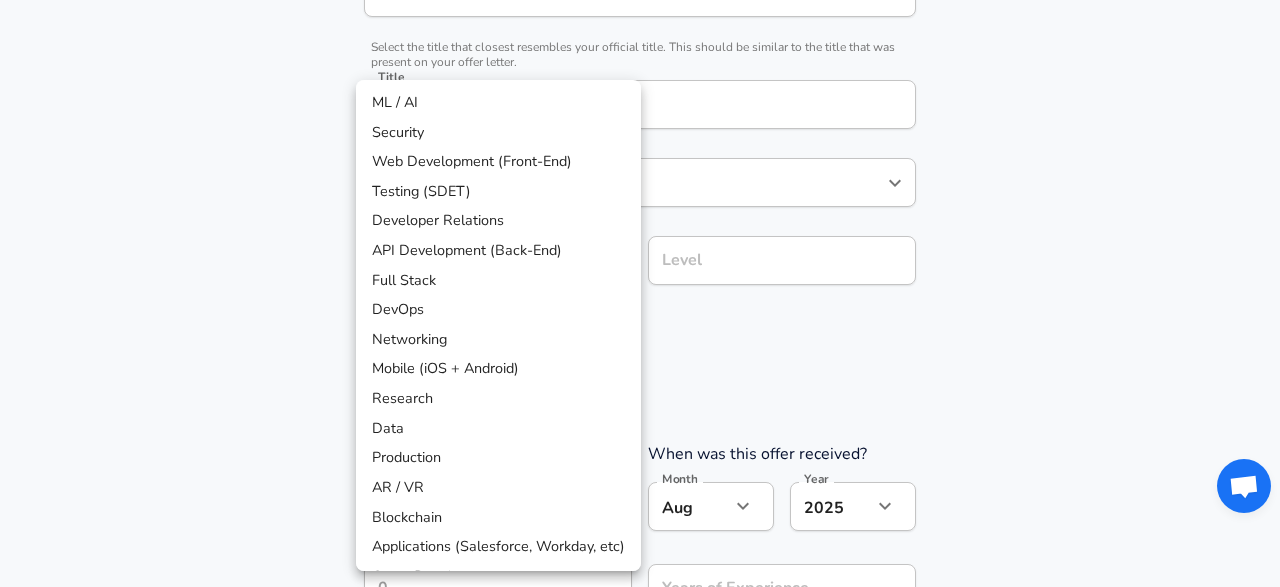 scroll, scrollTop: 535, scrollLeft: 0, axis: vertical 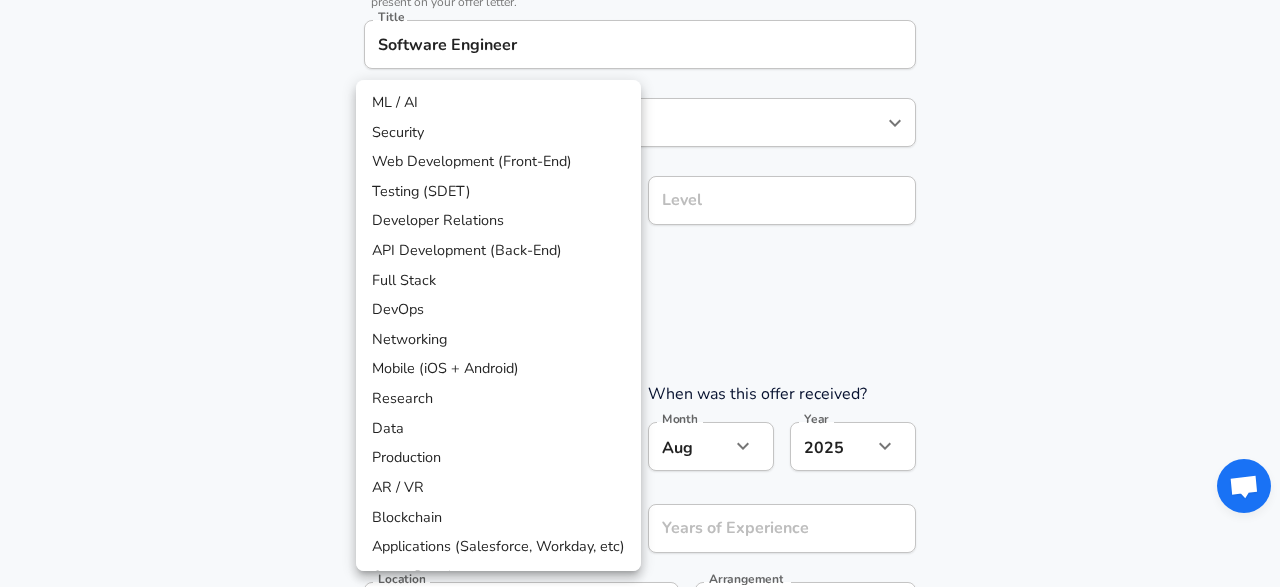 click on "Company Achieve Company Select the title that closest resembles your official title. This should be similar to the title that was present on your offer letter. Title Software Engineer Title Job Family Software Engineer Job Family Select a Specialization that best fits your role. If you can't find one, select 'Other' to enter a custom specialization Select Specialization Select Specialization Level Level Work Experience and Location These compensation details are from the perspective of a: New Offer" at bounding box center (640, -242) 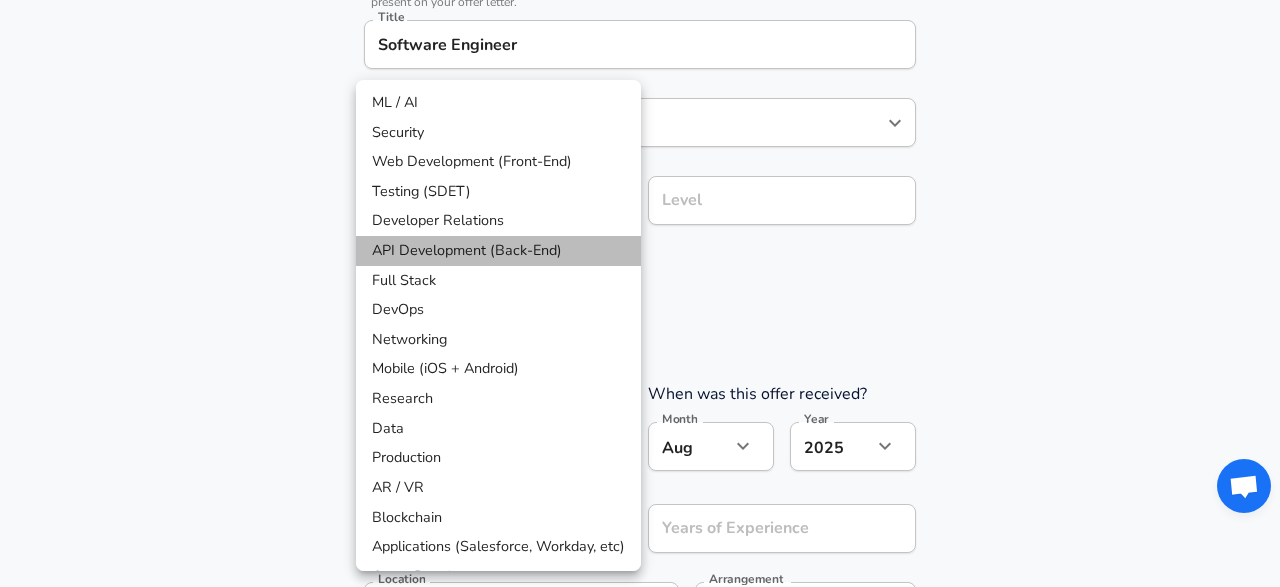 click on "API Development (Back-End)" at bounding box center (498, 251) 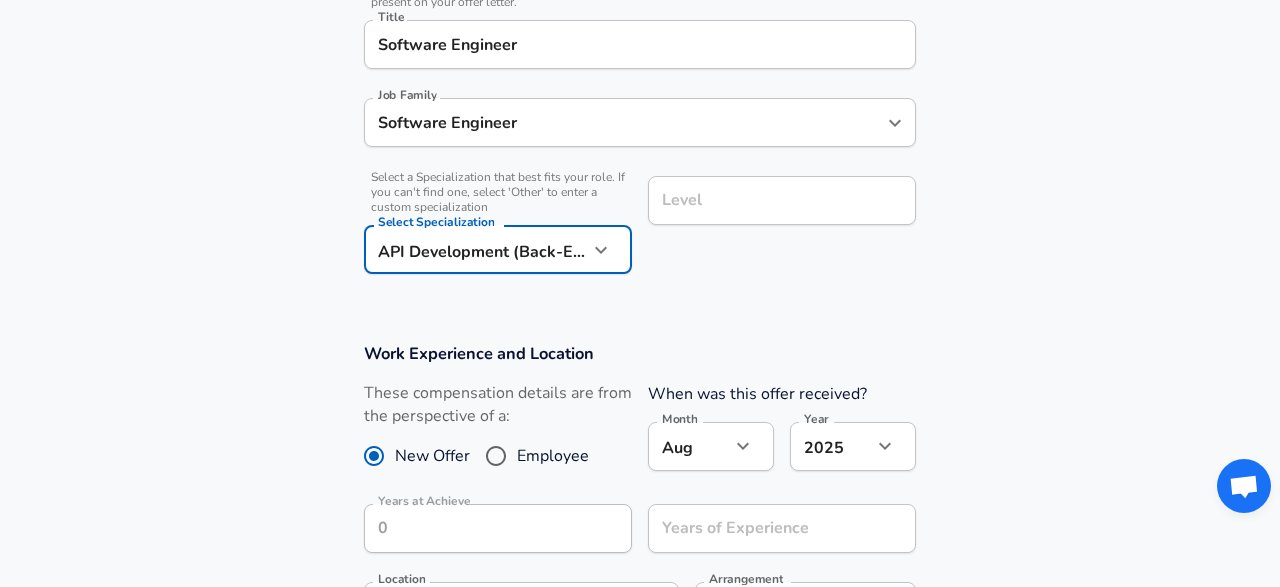 scroll, scrollTop: 575, scrollLeft: 0, axis: vertical 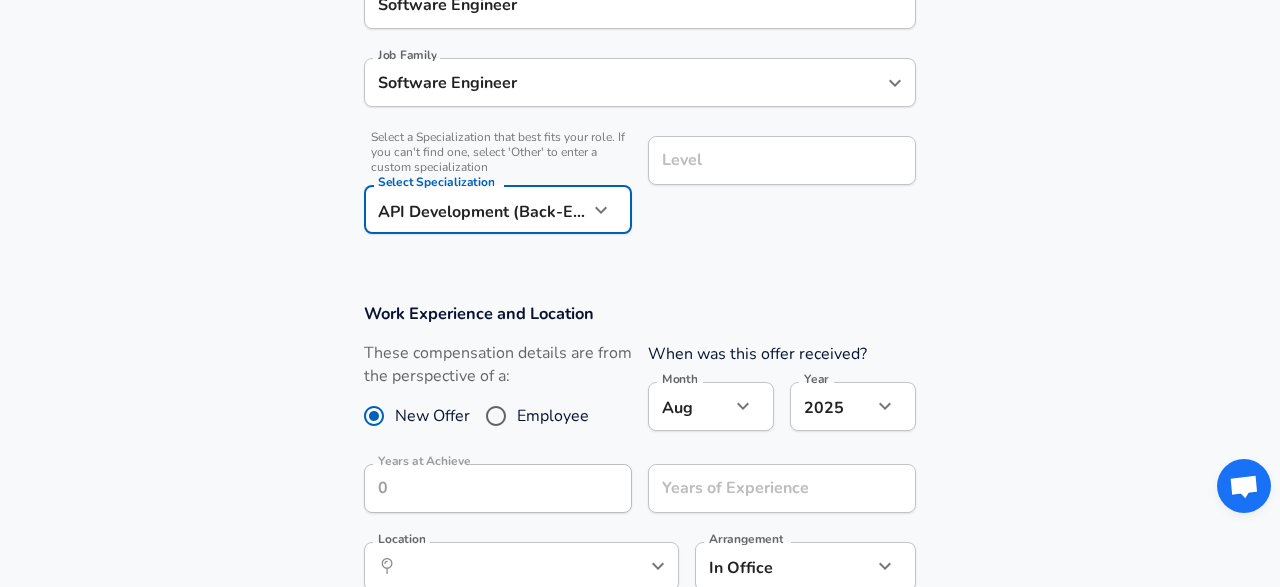 click on "Level" at bounding box center (782, 160) 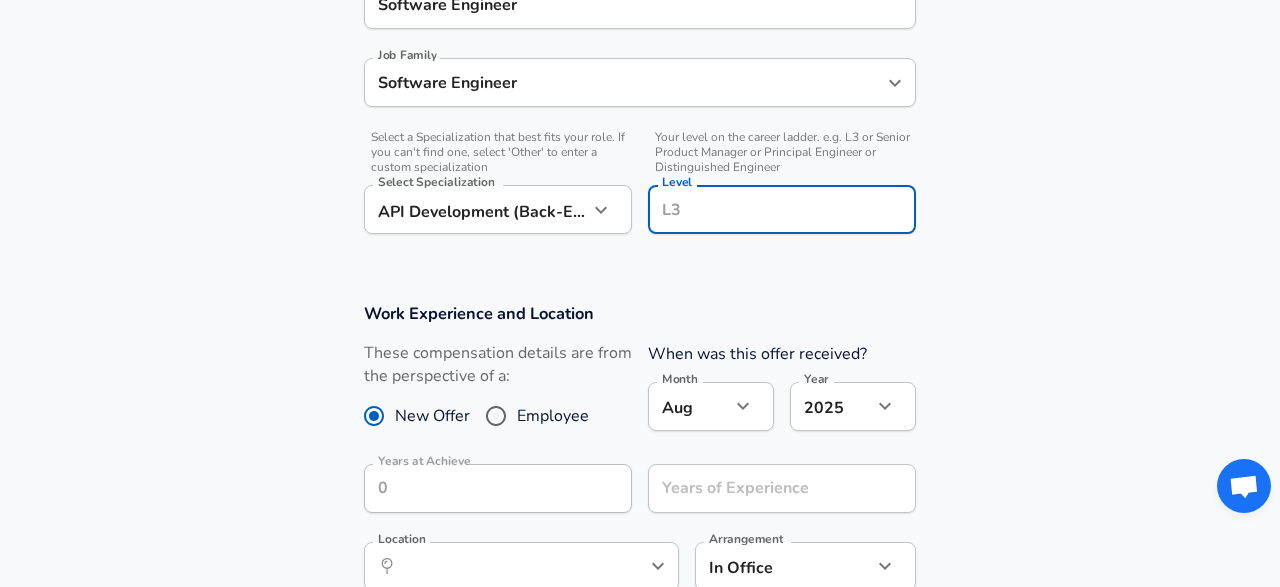 type on "d" 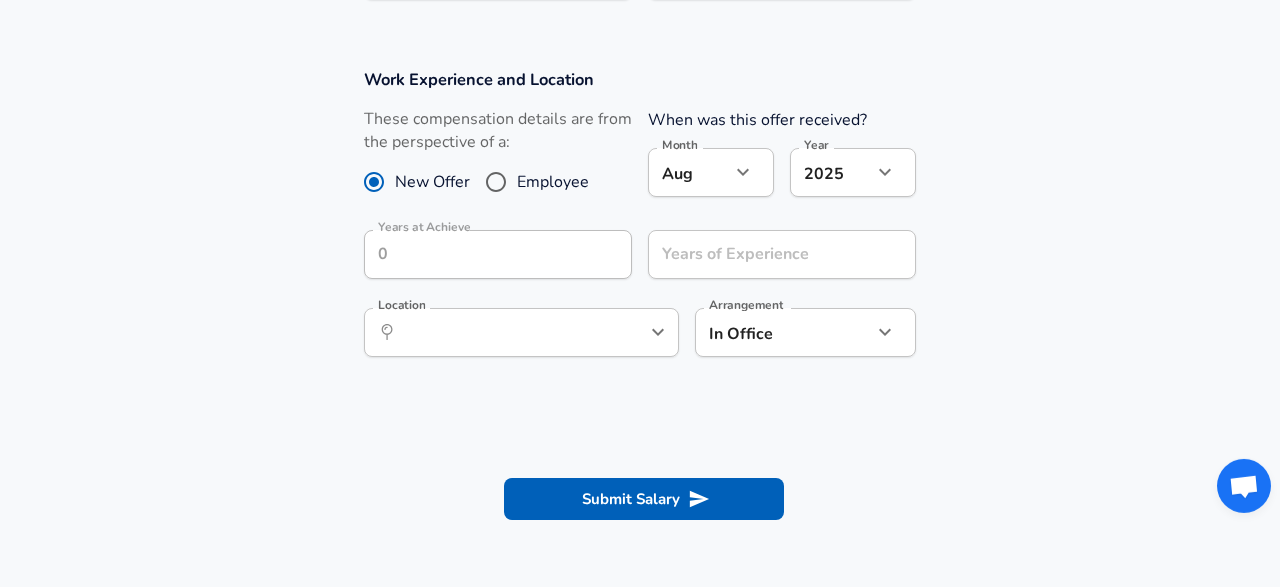 scroll, scrollTop: 887, scrollLeft: 0, axis: vertical 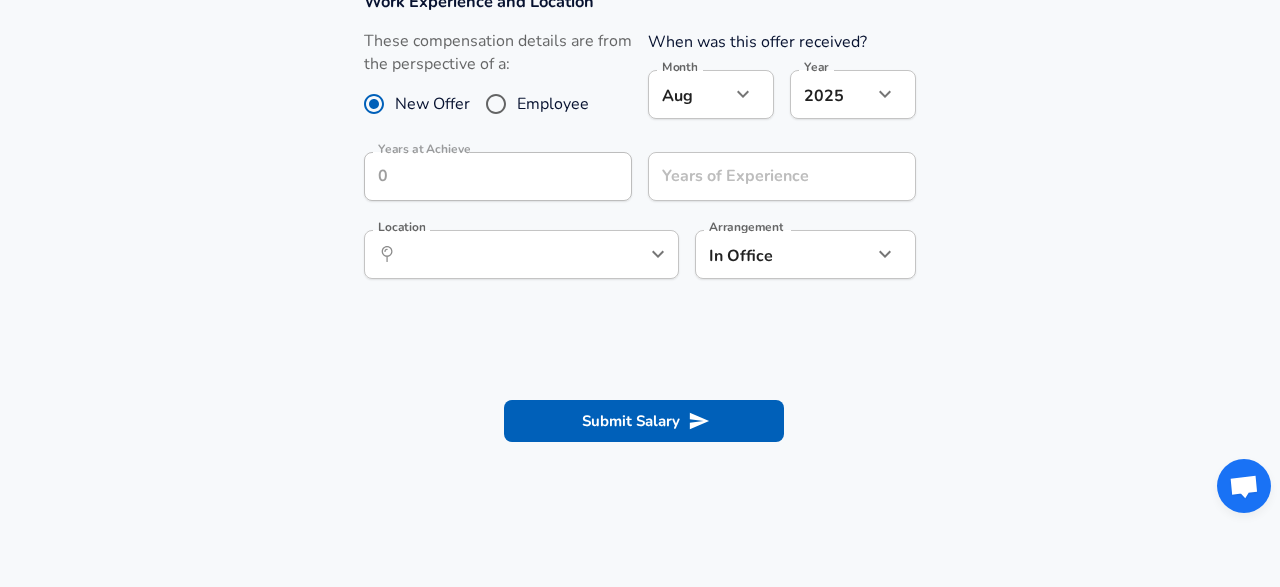 type on "3" 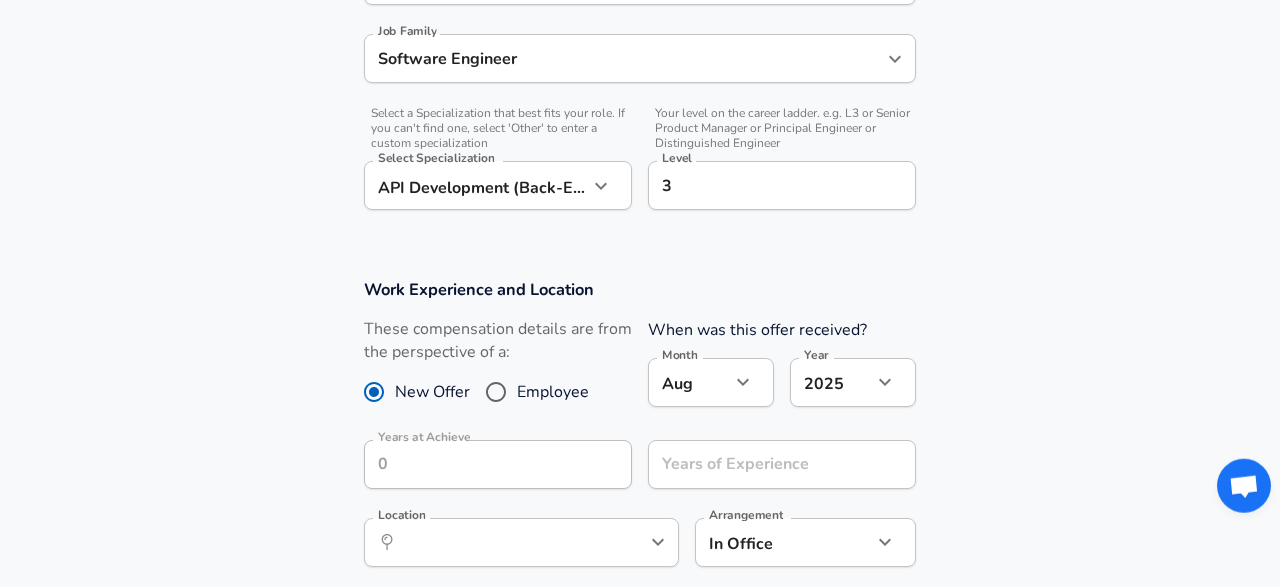 scroll, scrollTop: 575, scrollLeft: 0, axis: vertical 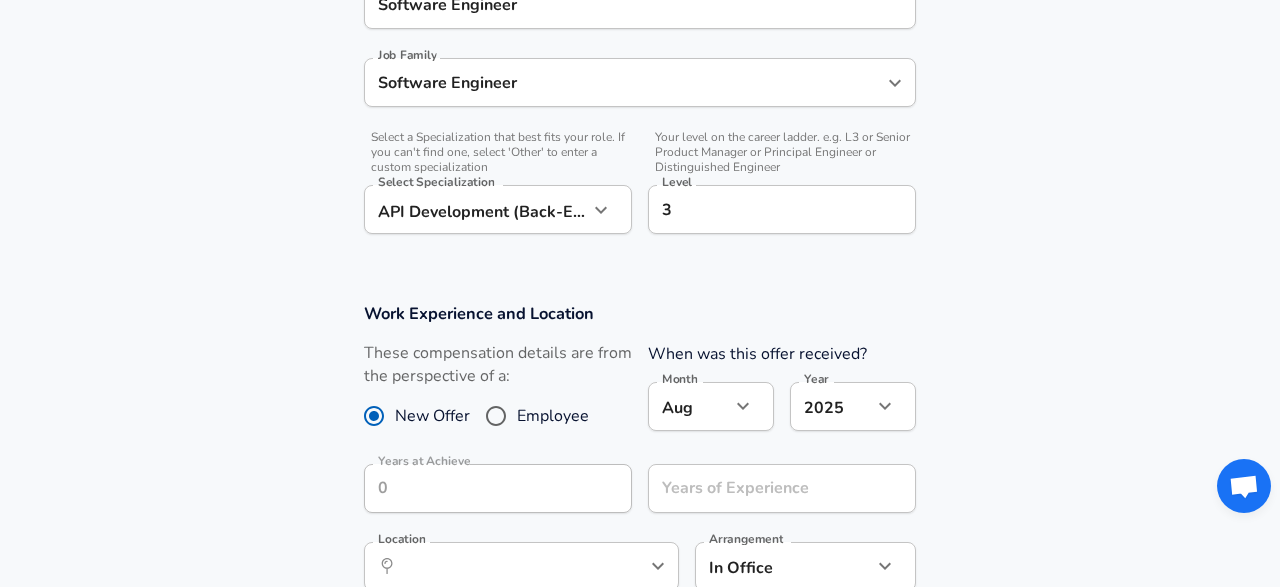 click on "Years at Achieve" at bounding box center [498, 491] 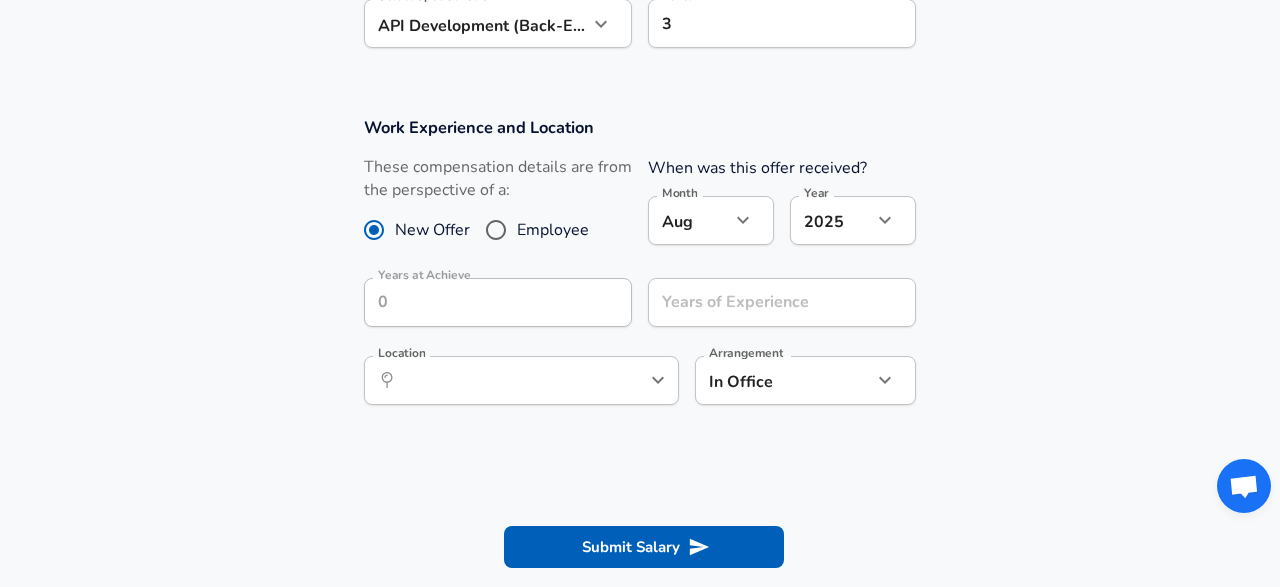 scroll, scrollTop: 783, scrollLeft: 0, axis: vertical 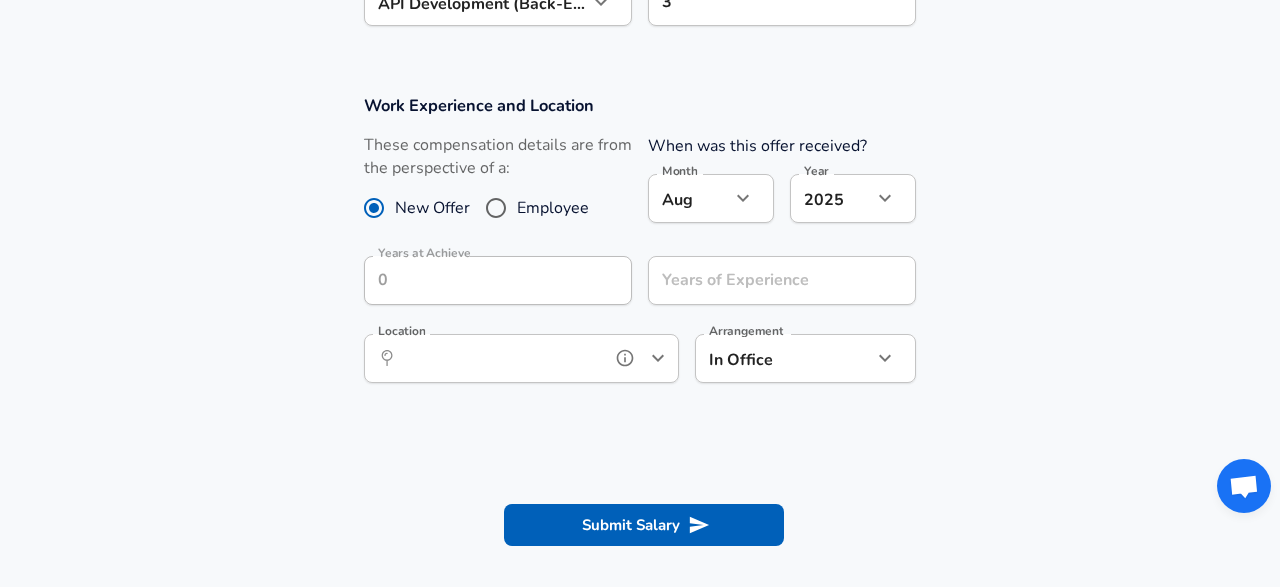 click on "Location" at bounding box center (499, 358) 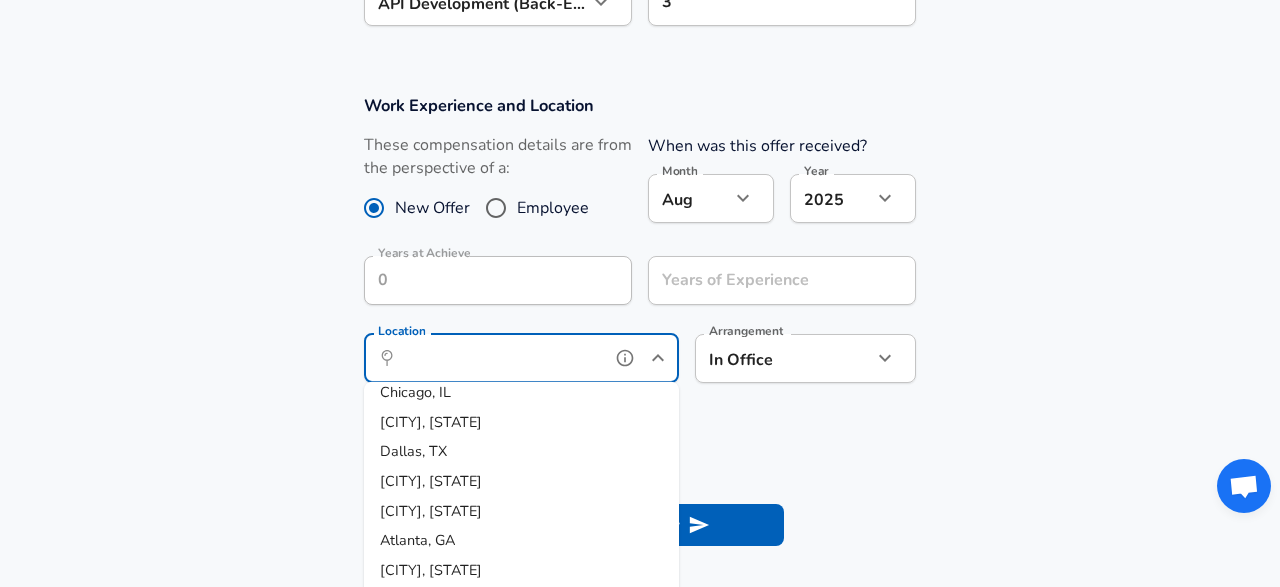 scroll, scrollTop: 106, scrollLeft: 0, axis: vertical 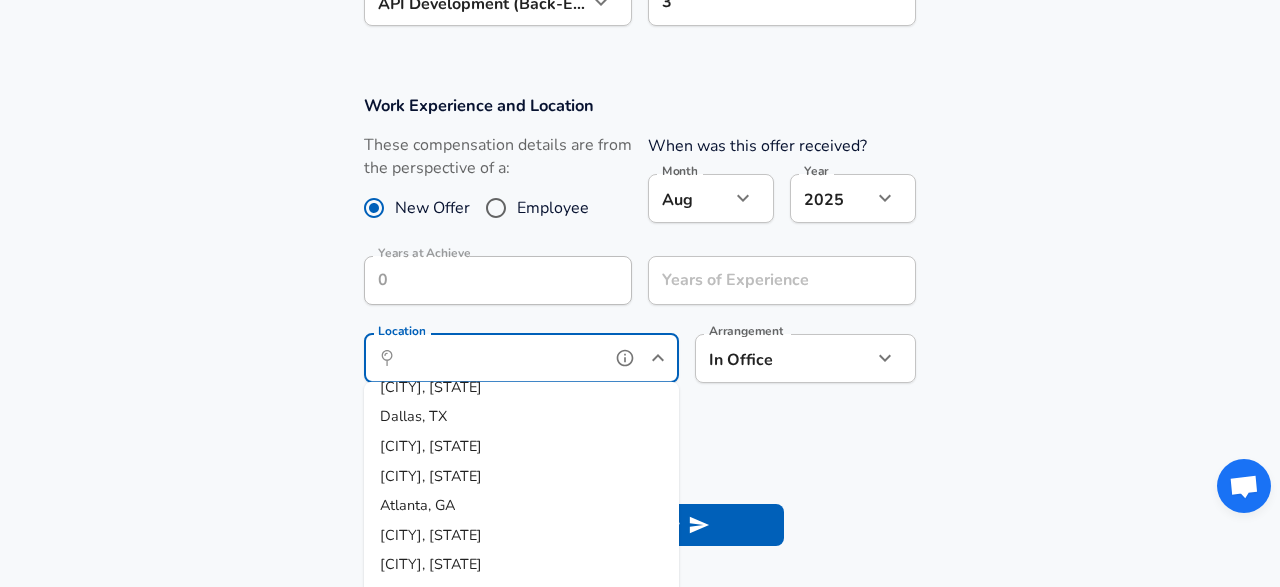 click on "[CITY], [STATE]" at bounding box center (521, 447) 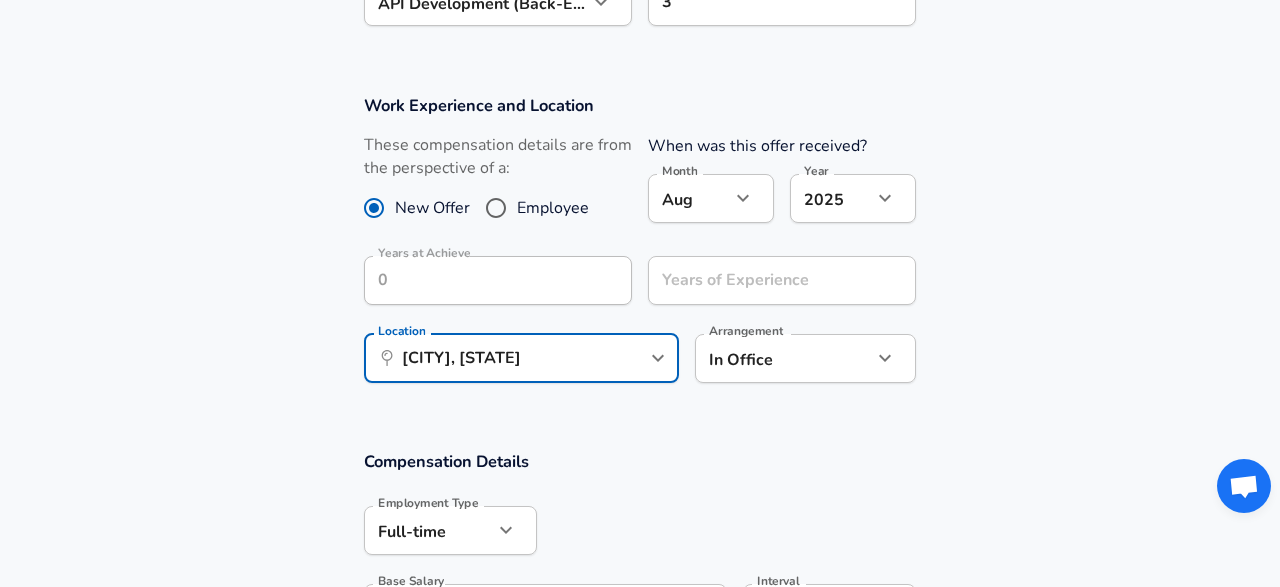 click on "Company Achieve Company Select the title that closest resembles your official title. This should be similar to the title that was present on your offer letter. Title Software Engineer Title Job Family Software Engineer Job Family Select a Specialization that best fits your role. If you can't find one, select 'Other' to enter a custom specialization Select Specialization API Development (Back-End) API Development (Back-End) Select Specialization Level 3 Level Work Experience and Location New Offer Aug" at bounding box center [640, -490] 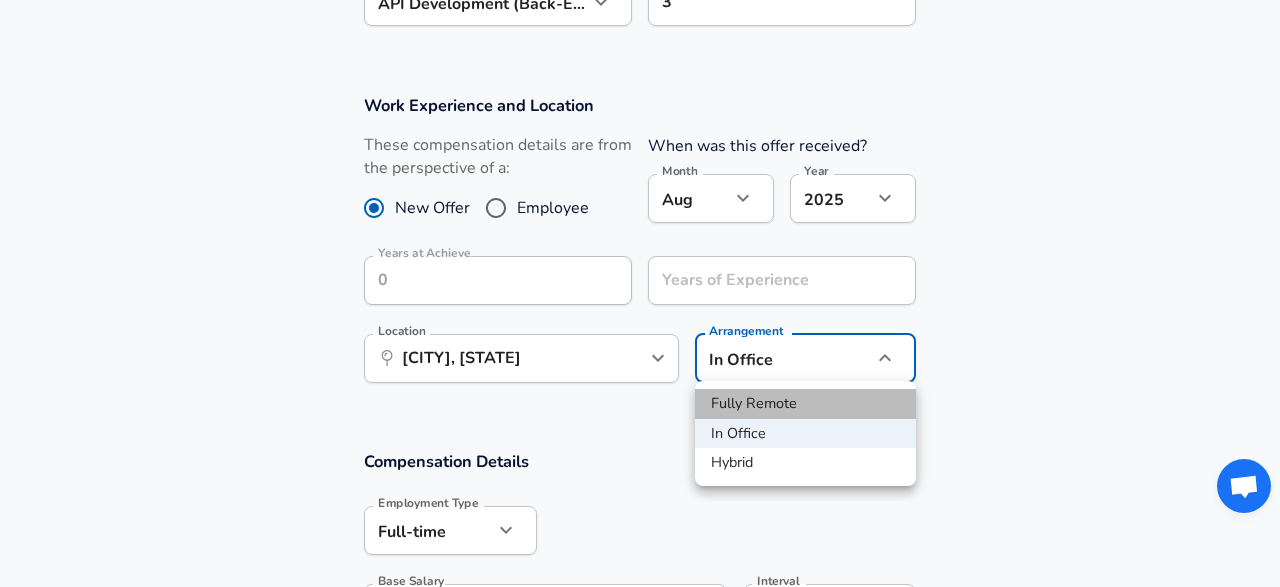 click on "Fully Remote" at bounding box center [805, 404] 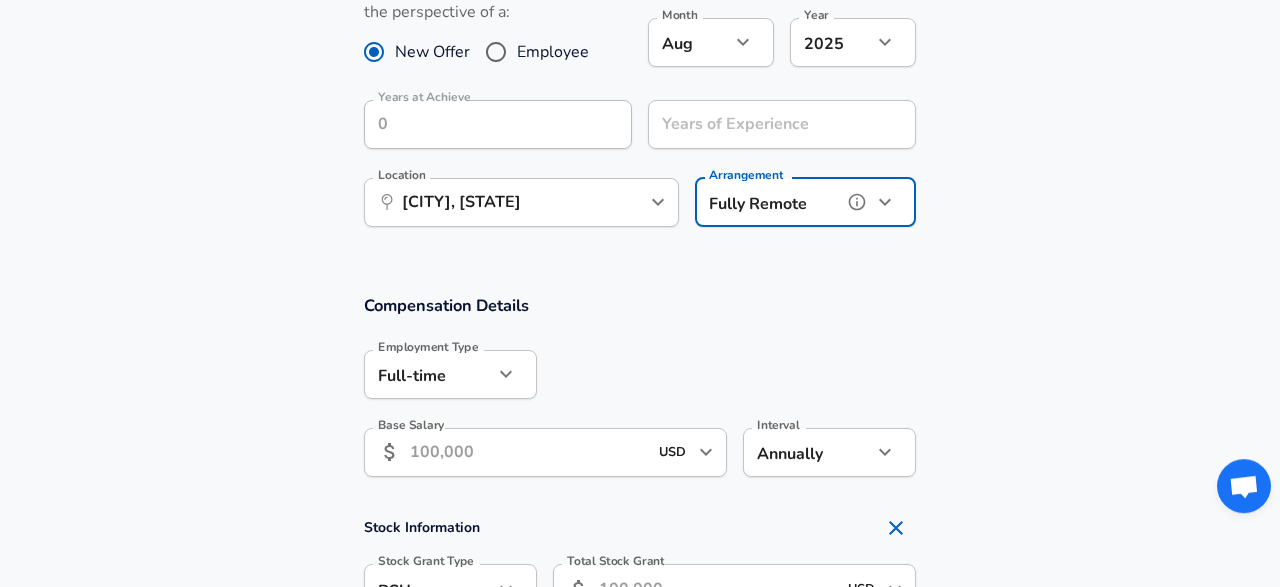 scroll, scrollTop: 991, scrollLeft: 0, axis: vertical 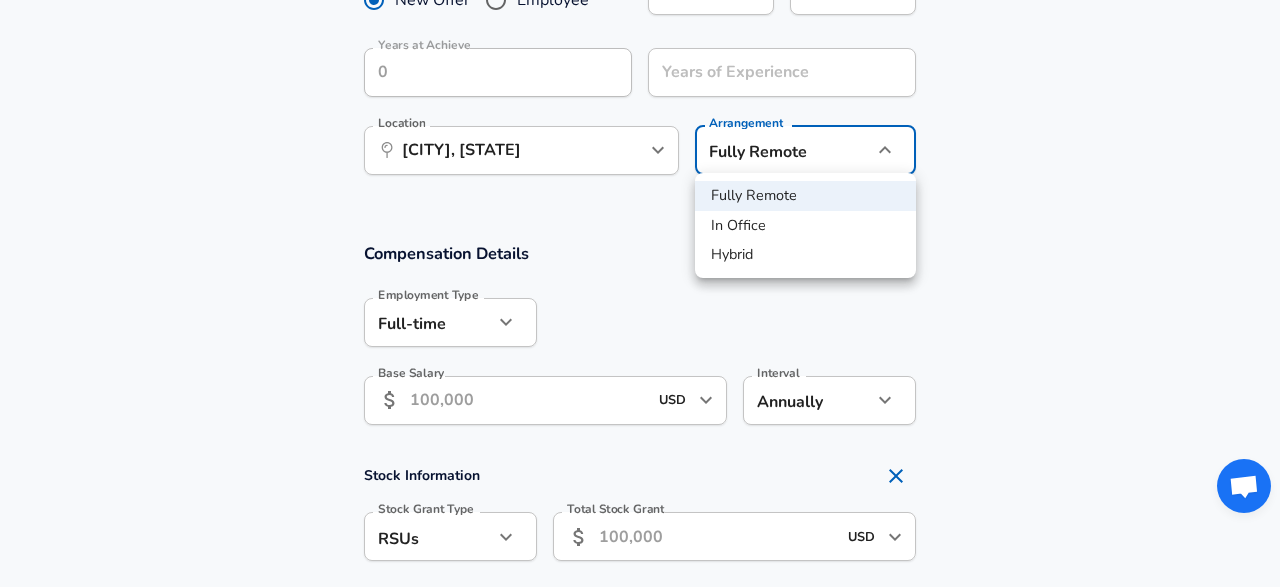 click on "Company Achieve Company Select the title that closest resembles your official title. This should be similar to the title that was present on your offer letter. Title Software Engineer Title Job Family Software Engineer Job Family Select a Specialization that best fits your role. If you can't find one, select 'Other' to enter a custom specialization Select Specialization API Development (Back-End) API Development (Back-End) Select Specialization Level 3 Level Work Experience and Location New Offer Aug" at bounding box center (640, -698) 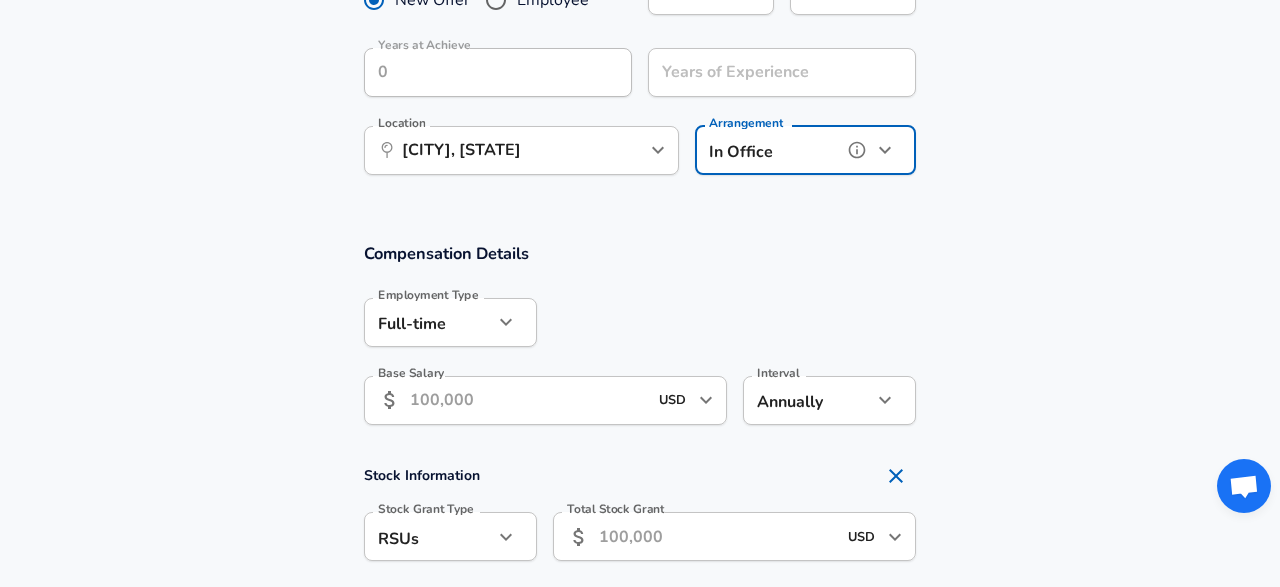 type on "office" 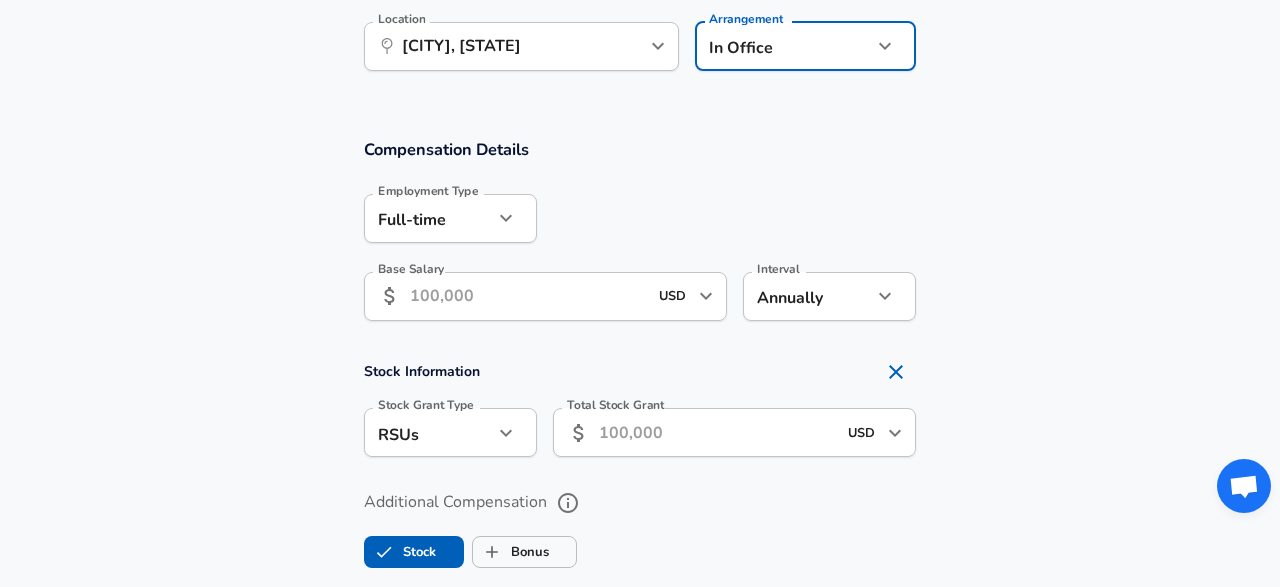 click on "Base Salary" at bounding box center (528, 296) 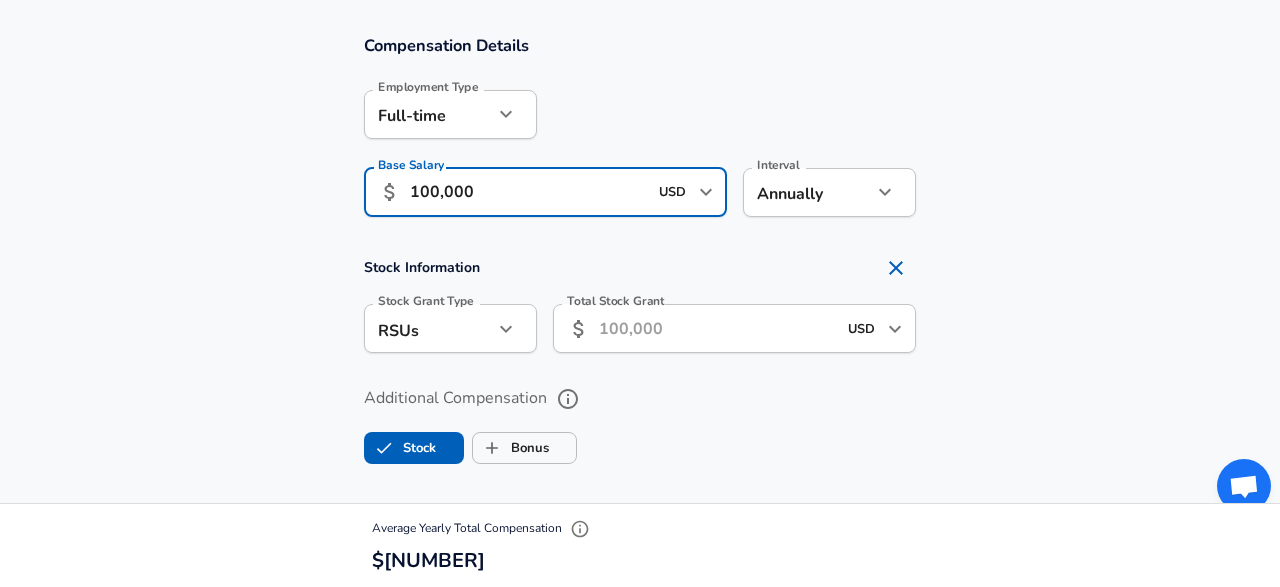 scroll, scrollTop: 1303, scrollLeft: 0, axis: vertical 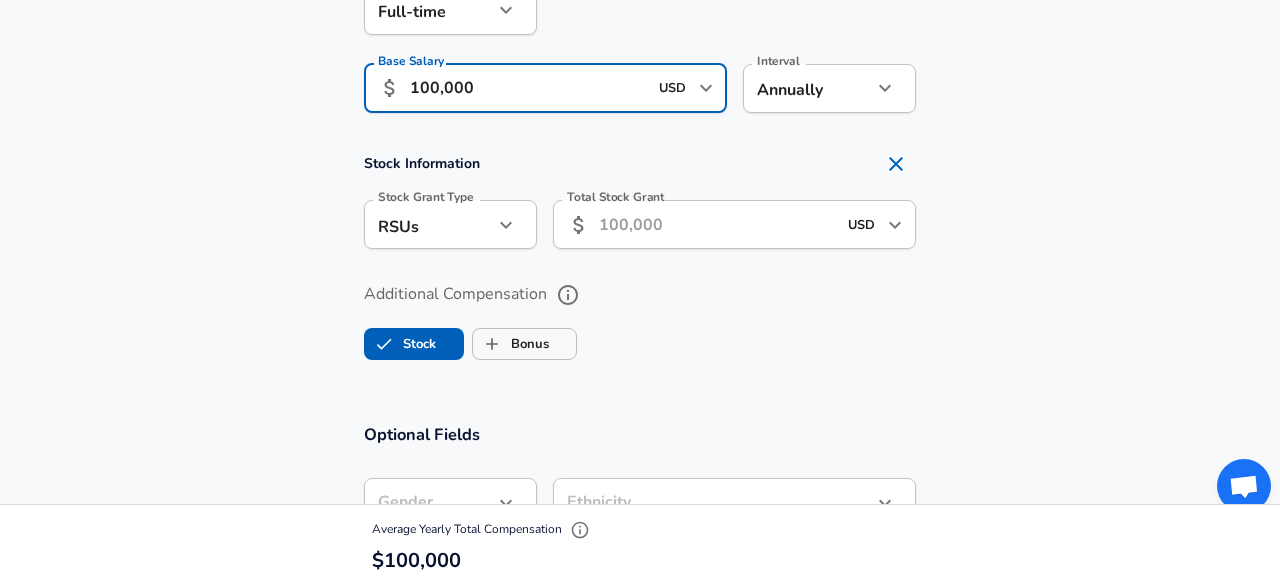 type on "100,000" 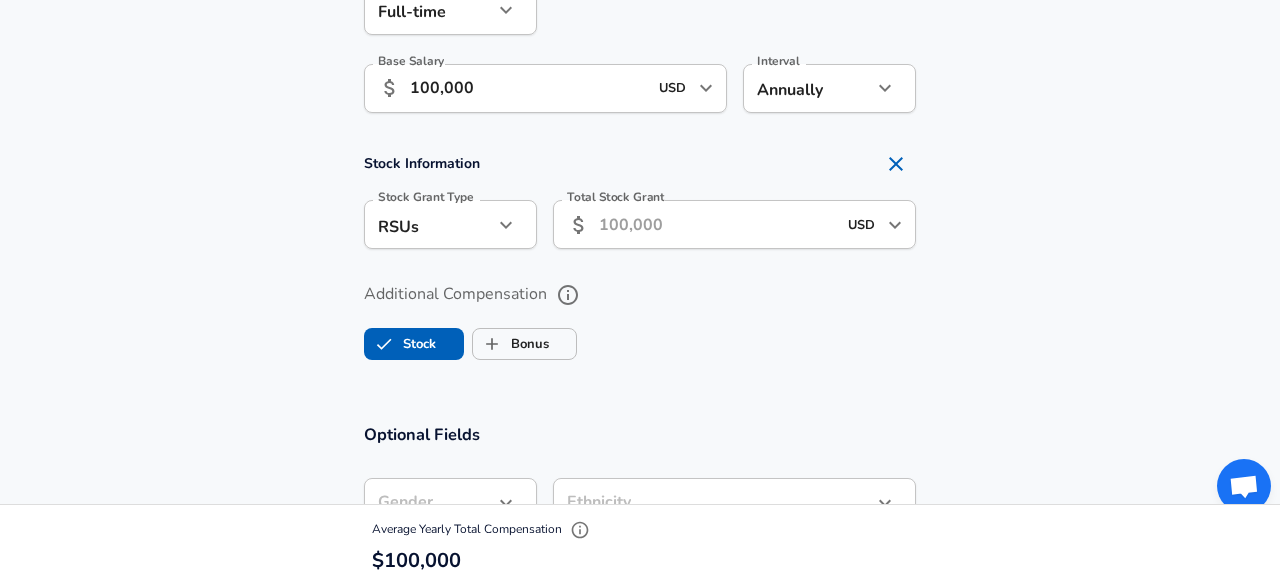 click on "Total Stock Grant" at bounding box center (717, 224) 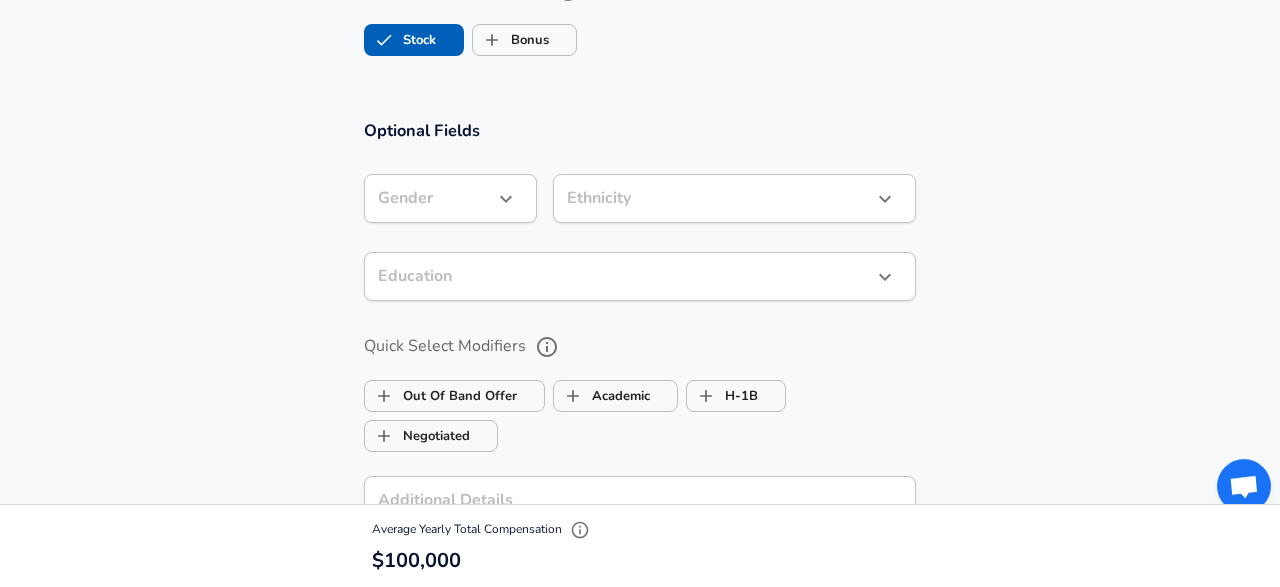 scroll, scrollTop: 1615, scrollLeft: 0, axis: vertical 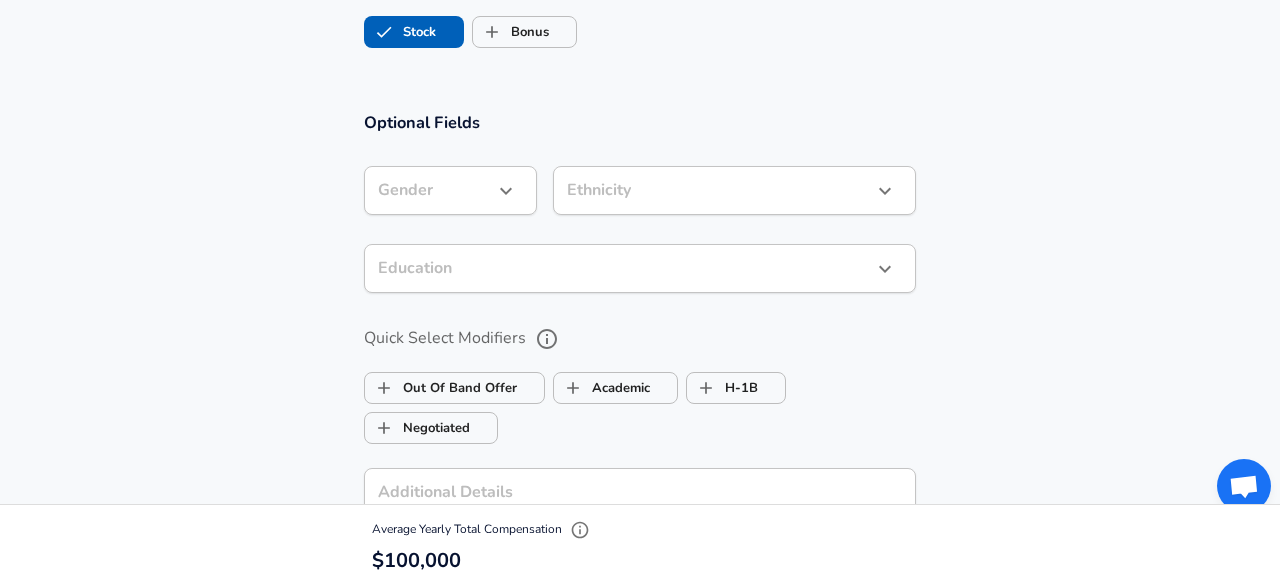 click on "Company Achieve Company Select the title that closest resembles your official title. This should be similar to the title that was present on your offer letter. Title Software Engineer Title Job Family Software Engineer Job Family Select a Specialization that best fits your role. If you can't find one, select 'Other' to enter a custom specialization Select Specialization API Development (Back-End) API Development (Back-End) Select Specialization Level 3 Level Work Experience and Location New Offer Aug" at bounding box center (640, -1322) 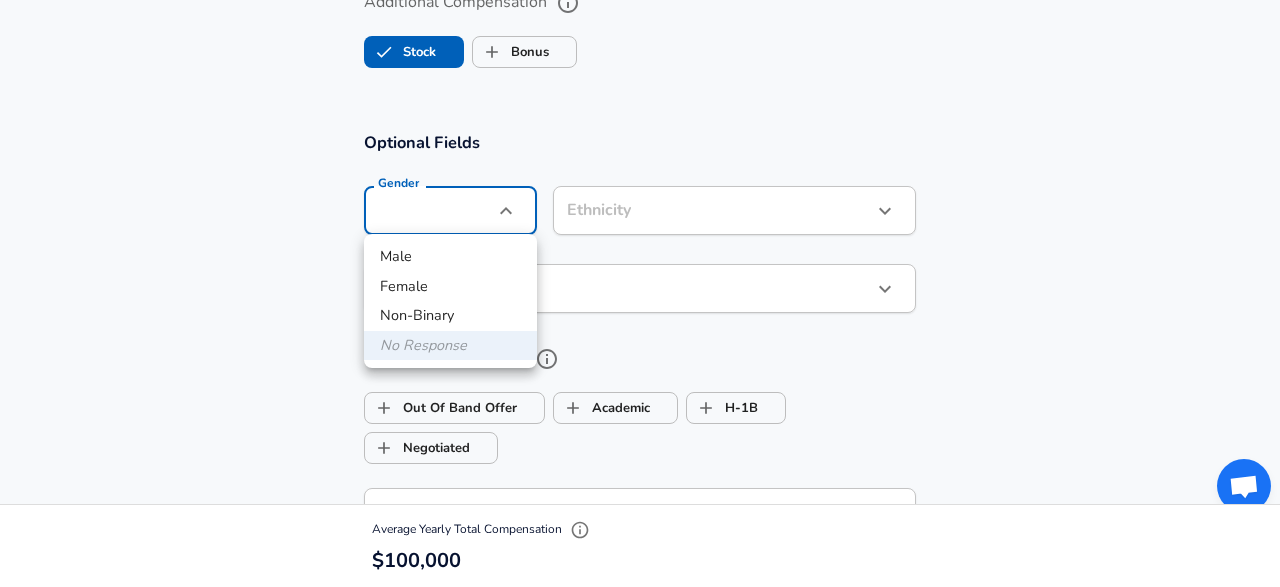 click on "Male" at bounding box center [450, 257] 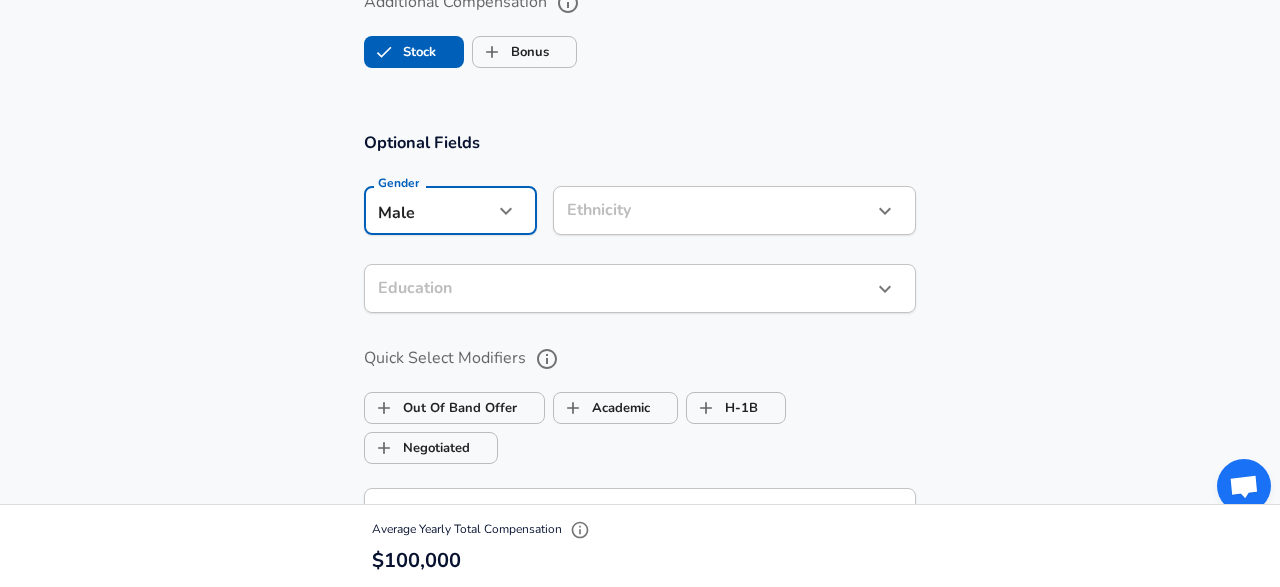 click on "Company Achieve Company Select the title that closest resembles your official title. This should be similar to the title that was present on your offer letter. Title Software Engineer Title Job Family Software Engineer Job Family Select a Specialization that best fits your role. If you can't find one, select 'Other' to enter a custom specialization Select Specialization API Development (Back-End) API Development (Back-End) Select Specialization Level 3 Level Work Experience and Location New Offer Aug" at bounding box center [640, -1322] 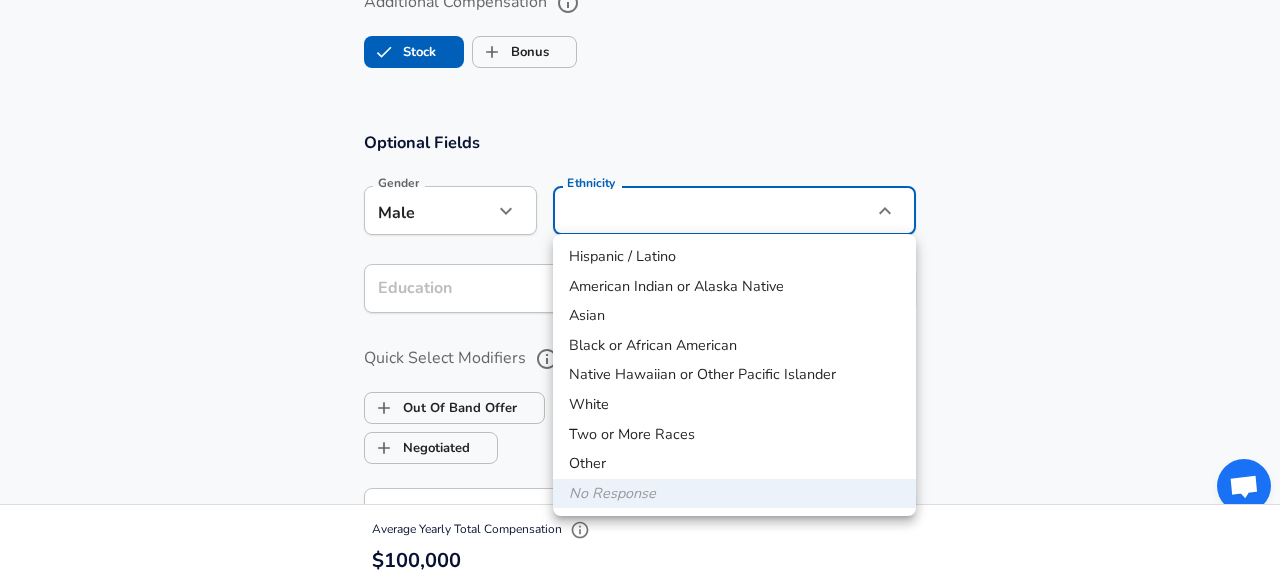 click on "Hispanic / Latino" at bounding box center (734, 257) 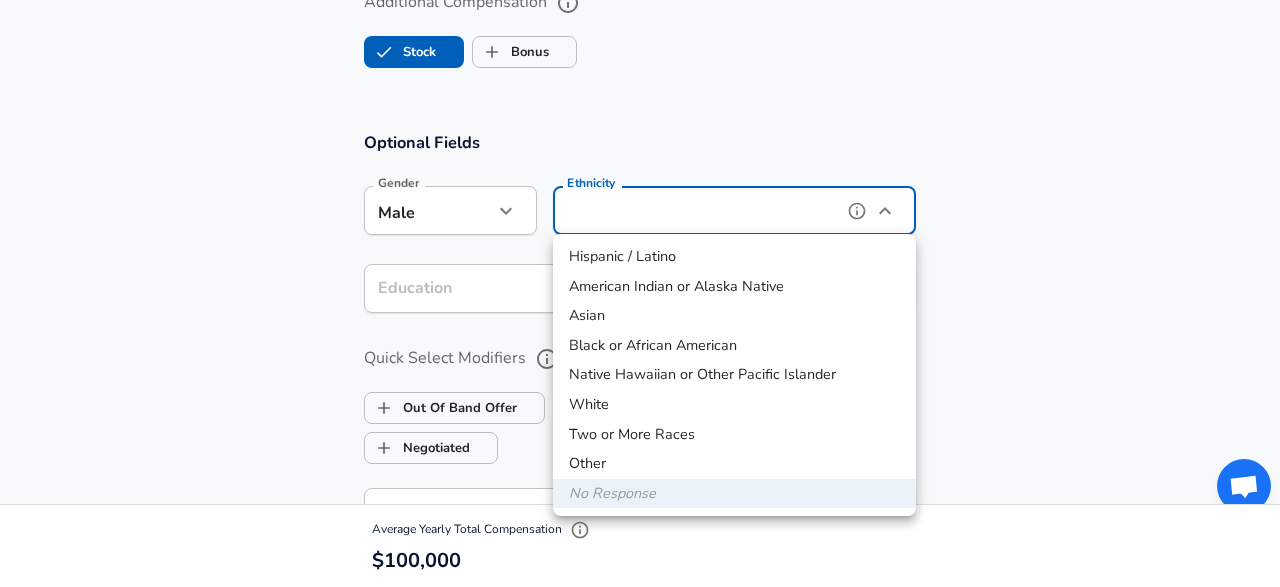 type on "Hispanic / Latino" 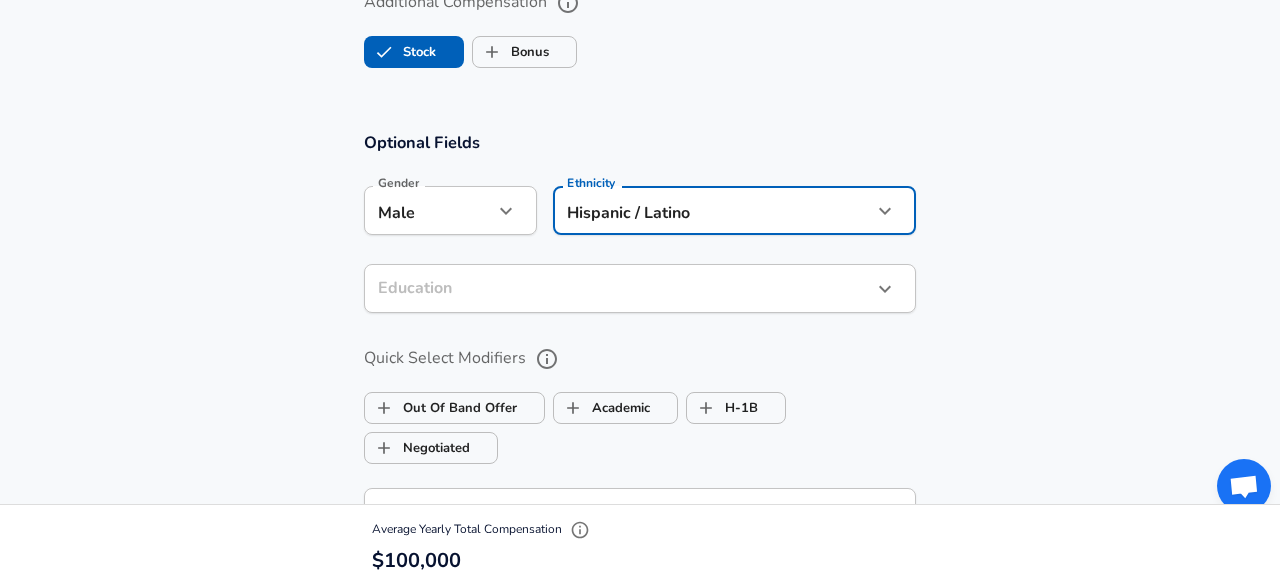 click on "Company Achieve Company Select the title that closest resembles your official title. This should be similar to the title that was present on your offer letter. Title Software Engineer Title Job Family Software Engineer Job Family Select a Specialization that best fits your role. If you can't find one, select 'Other' to enter a custom specialization Select Specialization API Development (Back-End) API Development (Back-End) Select Specialization Level 3 Level Work Experience and Location New Offer Aug" at bounding box center (640, -1322) 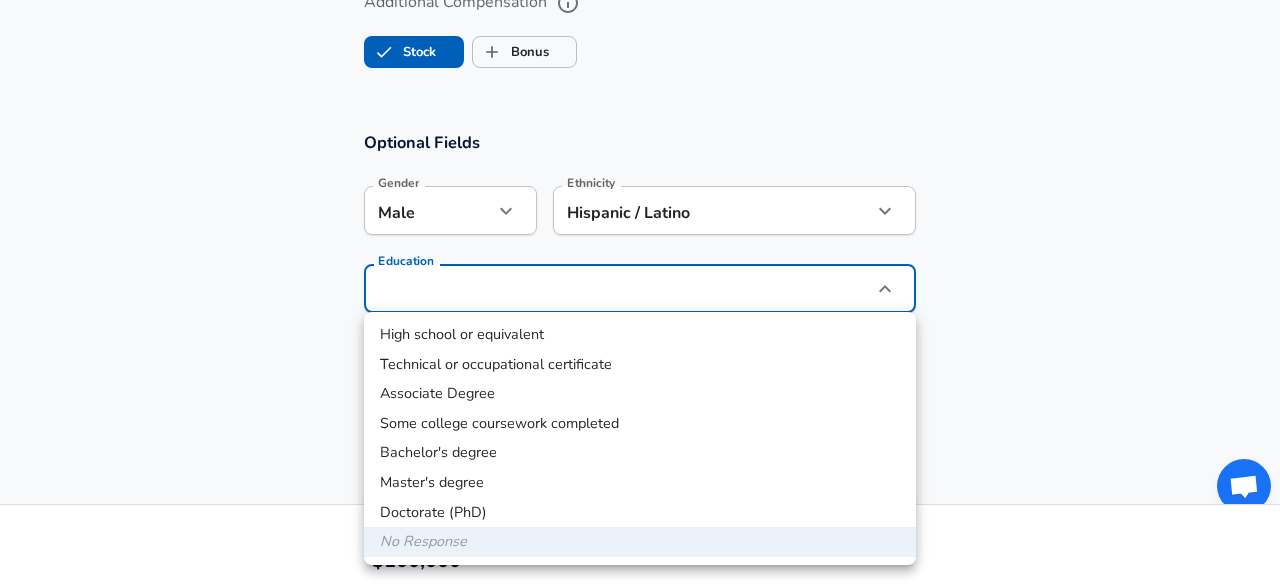 click on "High school or equivalent" at bounding box center [640, 335] 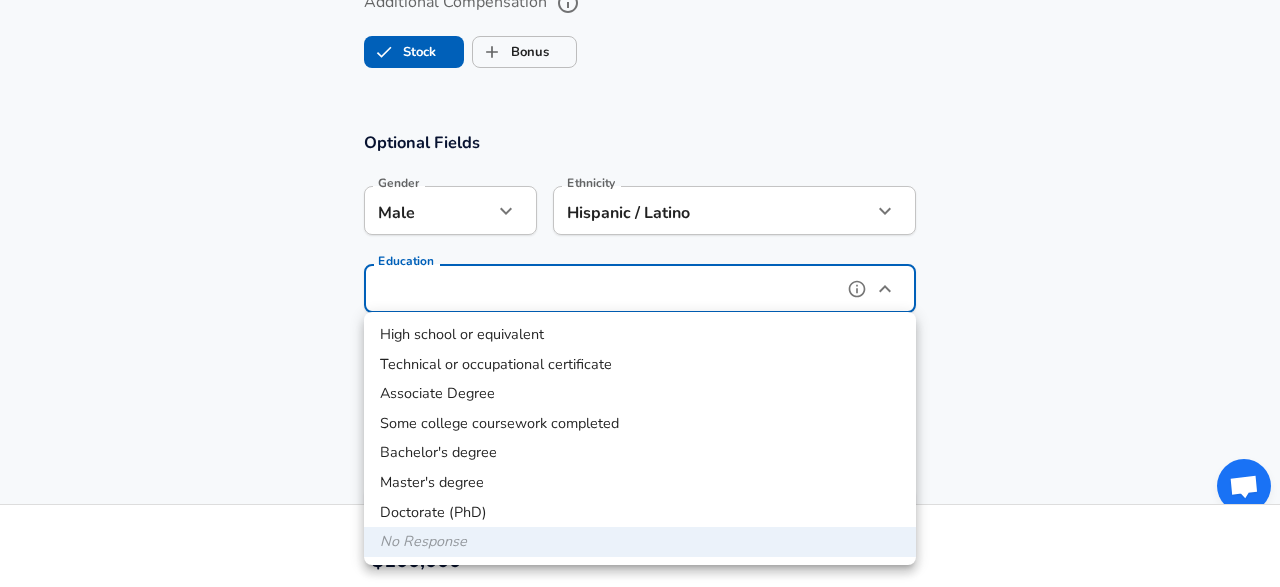 type on "High school or equivalent" 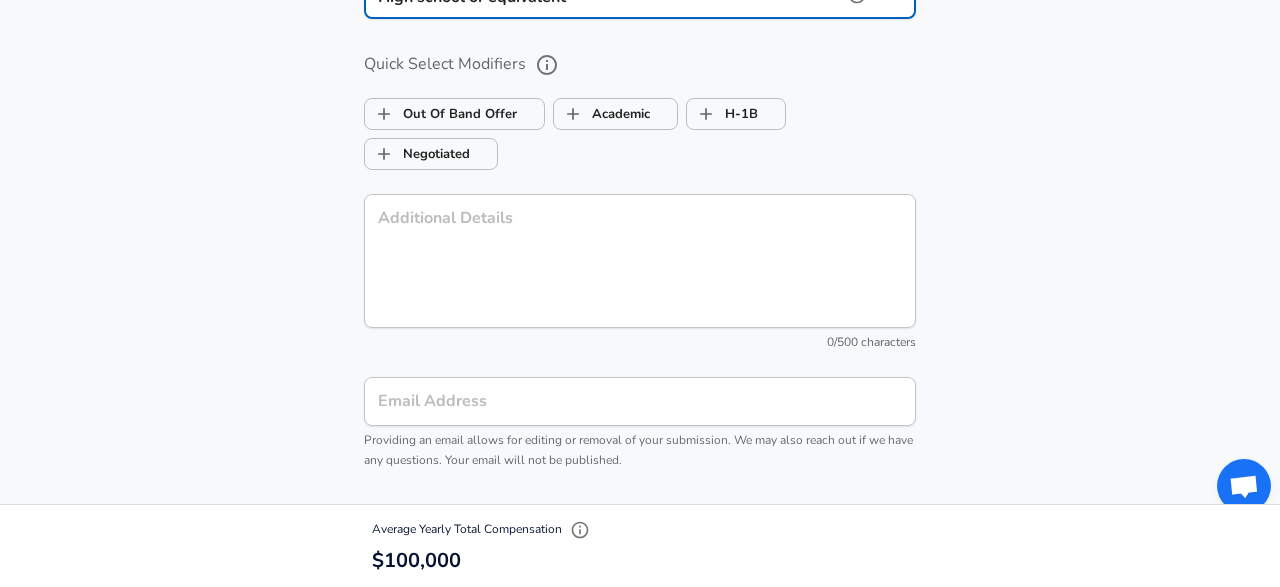 scroll, scrollTop: 1927, scrollLeft: 0, axis: vertical 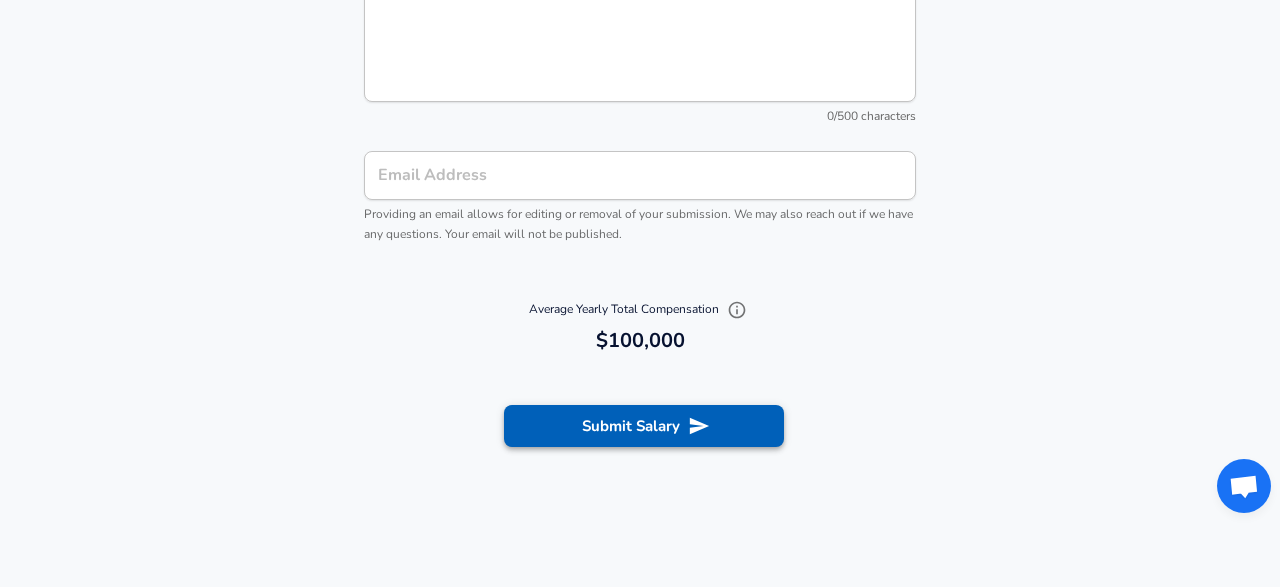 click on "Submit Salary" at bounding box center (644, 426) 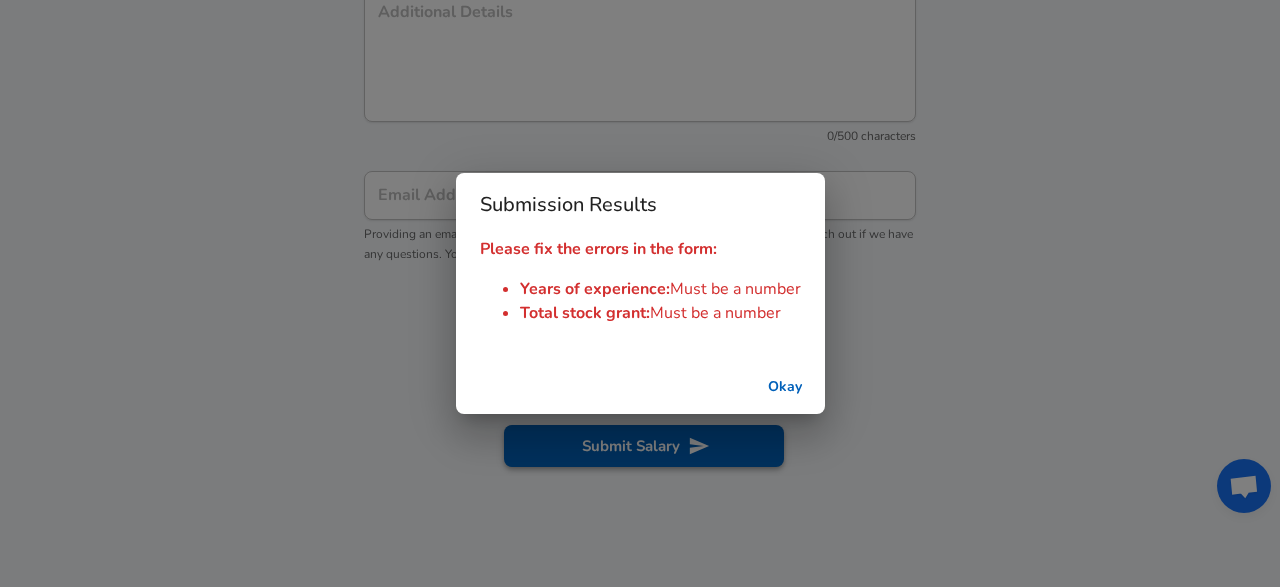 scroll, scrollTop: 2155, scrollLeft: 0, axis: vertical 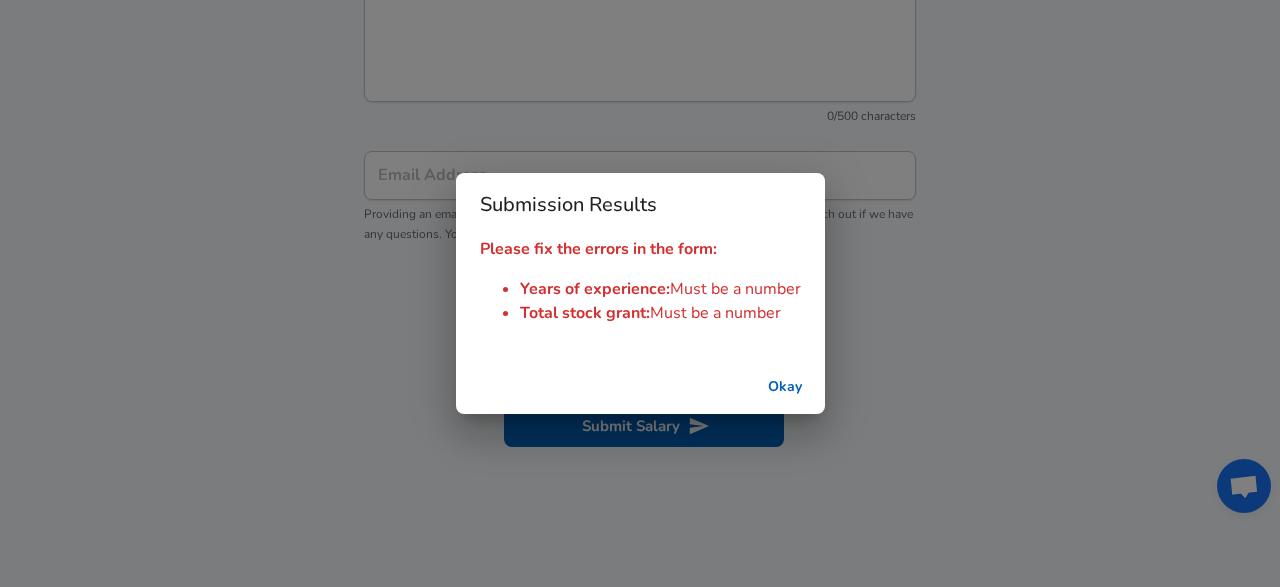 click on "Okay" at bounding box center [785, 387] 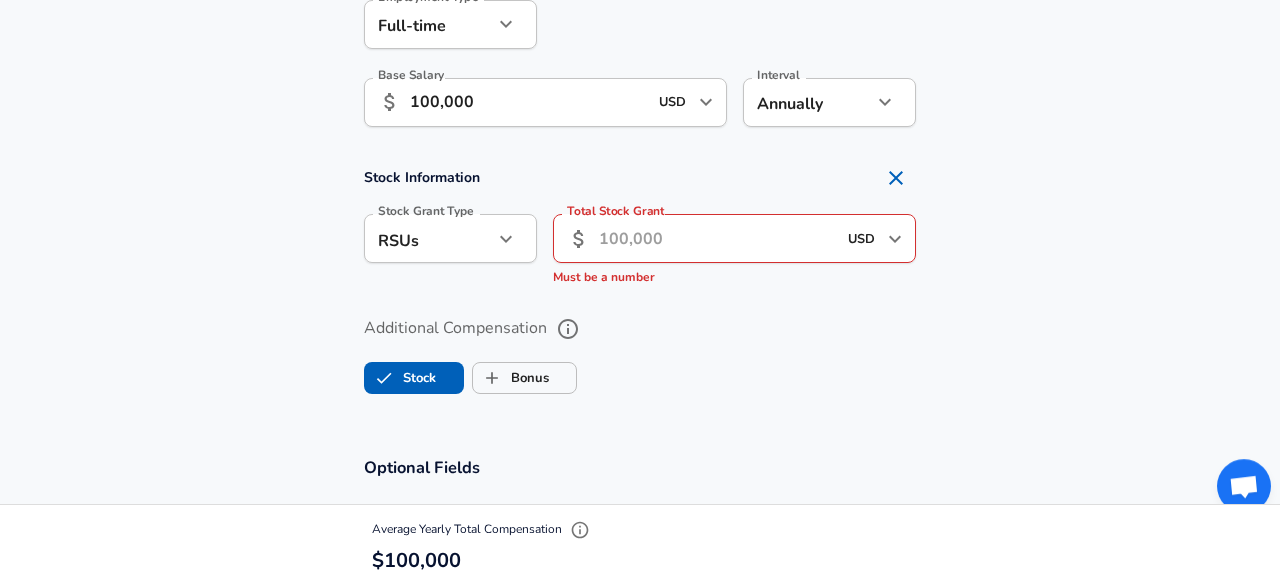 scroll, scrollTop: 1219, scrollLeft: 0, axis: vertical 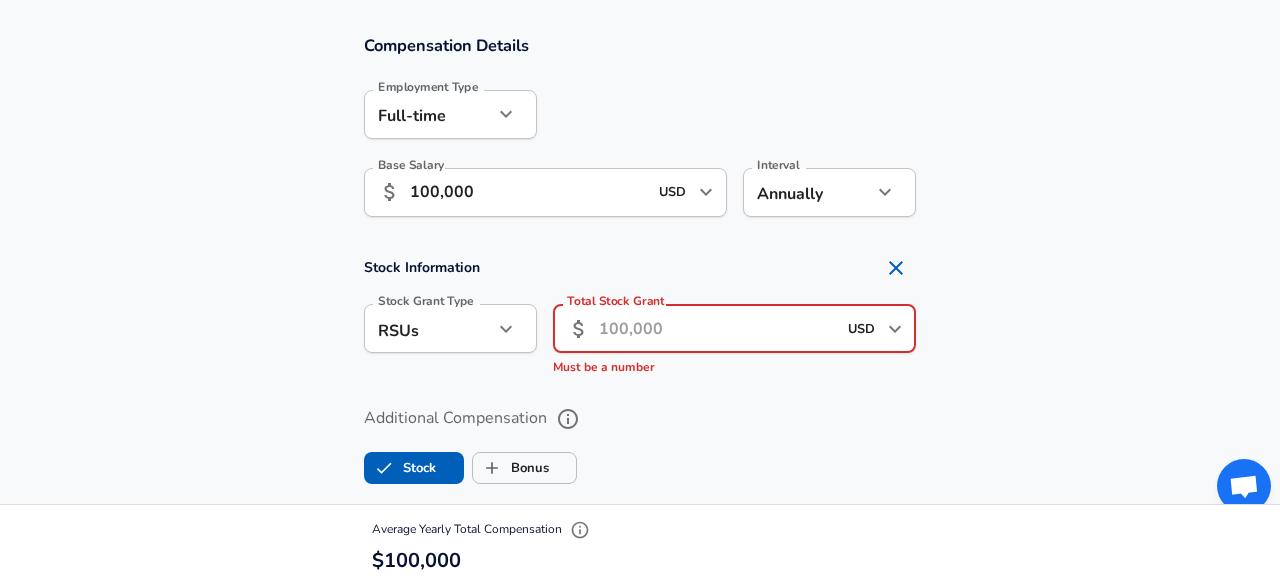 click on "Total Stock Grant" at bounding box center (717, 328) 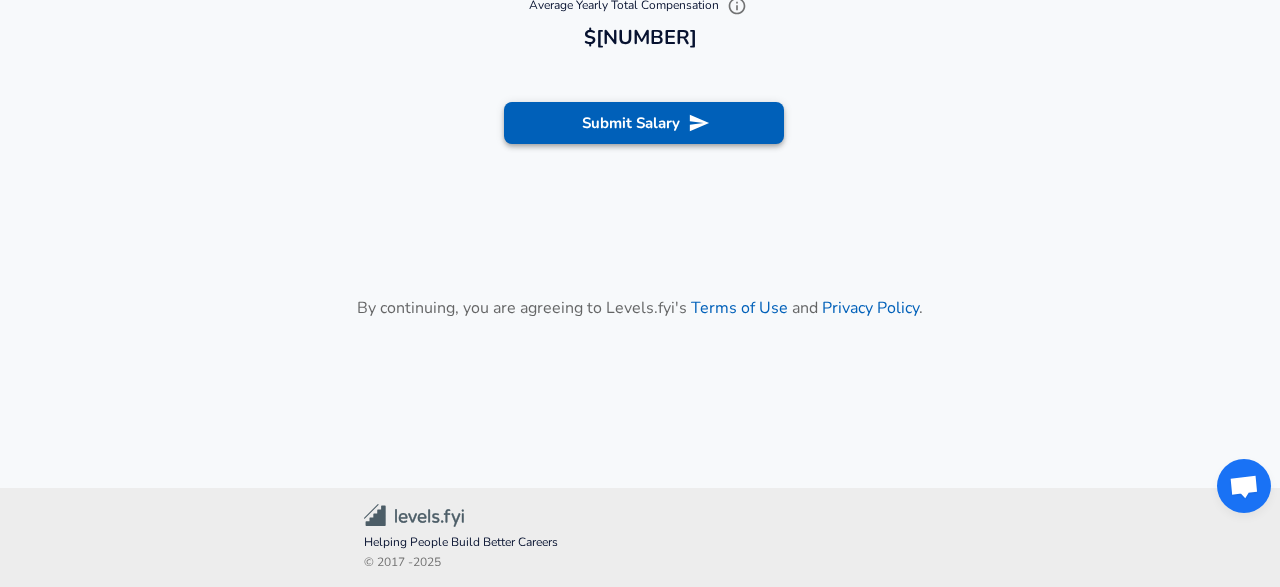 scroll, scrollTop: 2469, scrollLeft: 0, axis: vertical 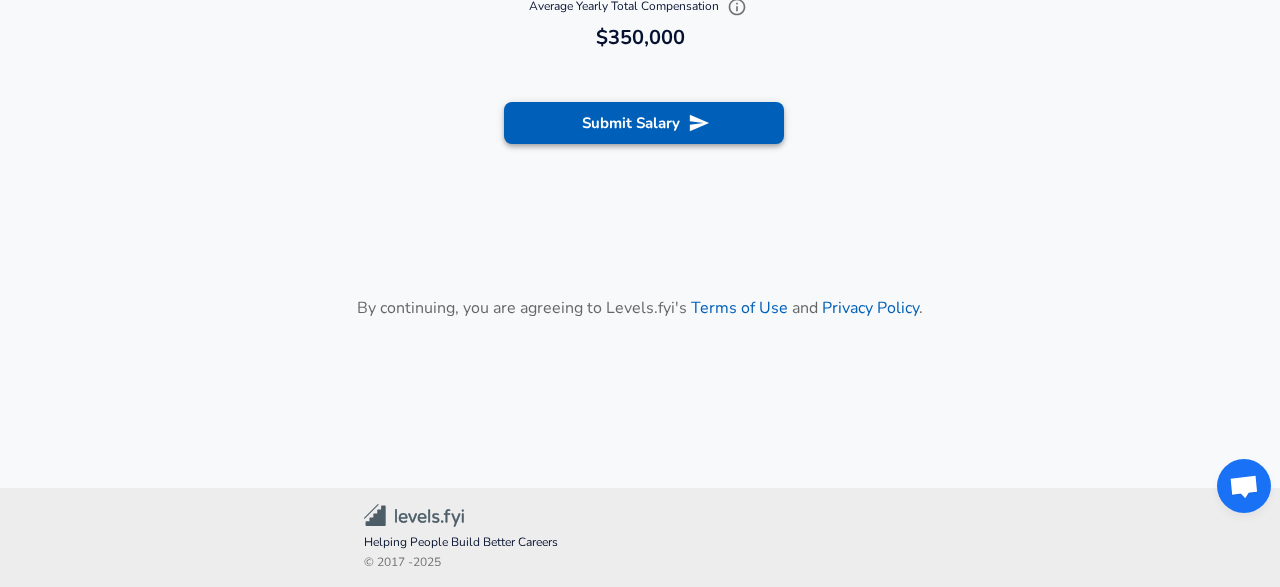 type on "1,000,000" 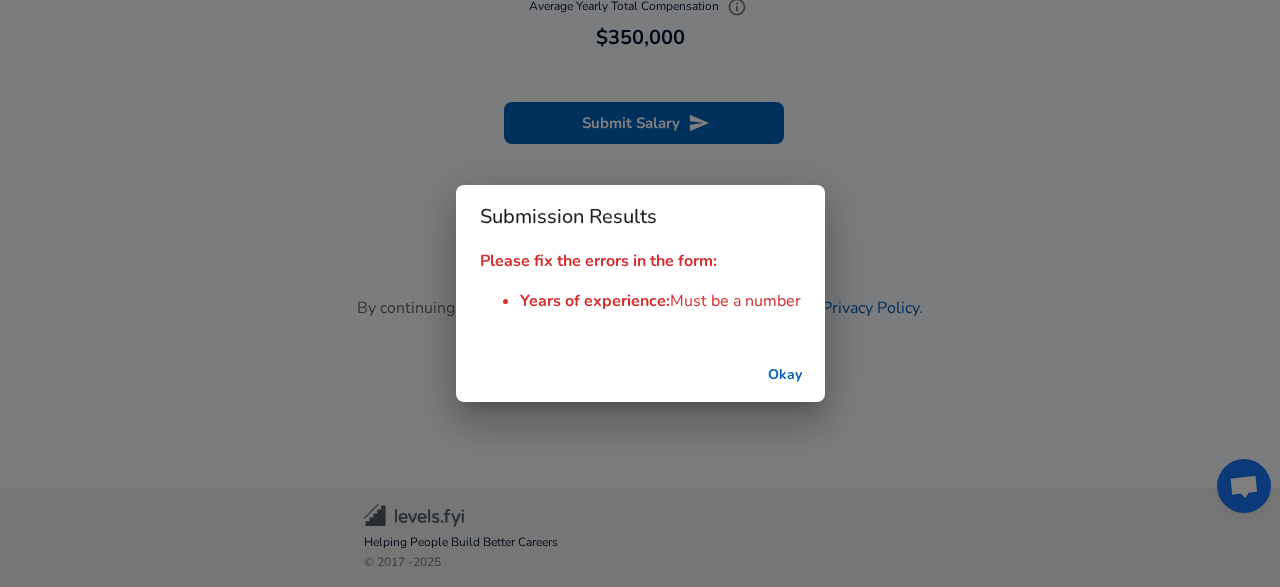 click on "Okay" at bounding box center [785, 375] 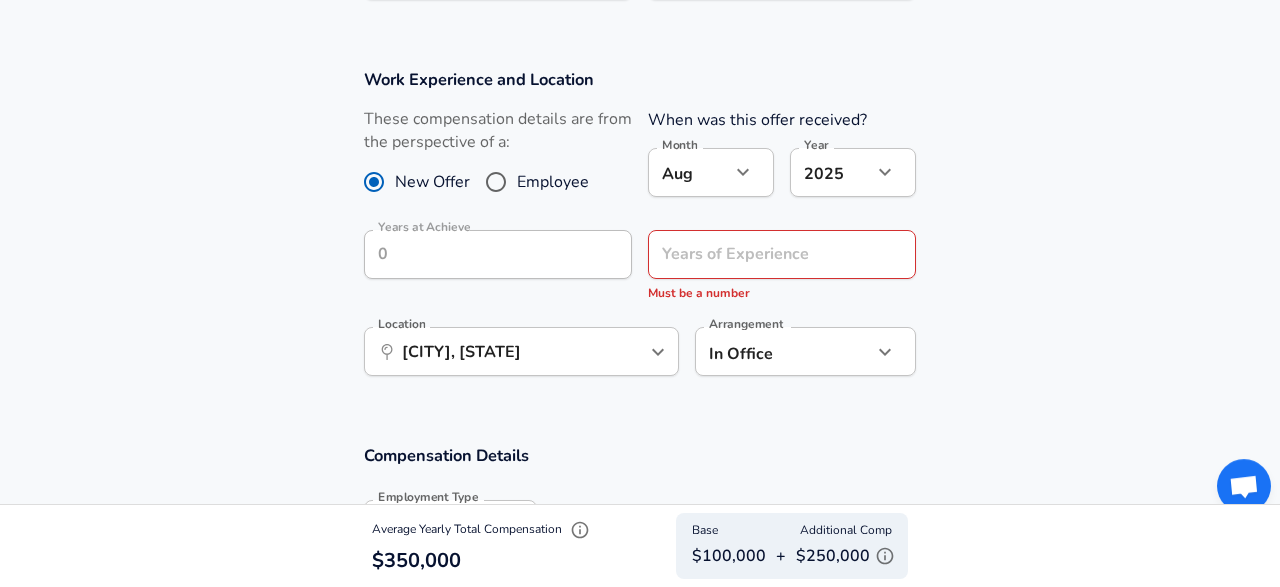 scroll, scrollTop: 805, scrollLeft: 0, axis: vertical 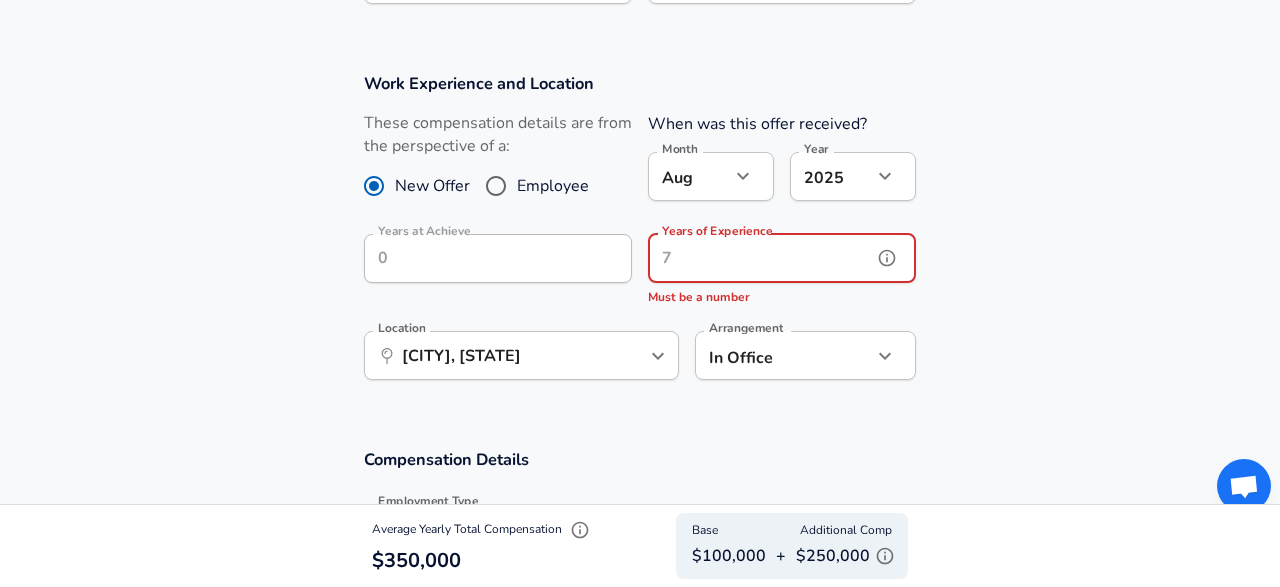 click on "Years of Experience" at bounding box center [760, 258] 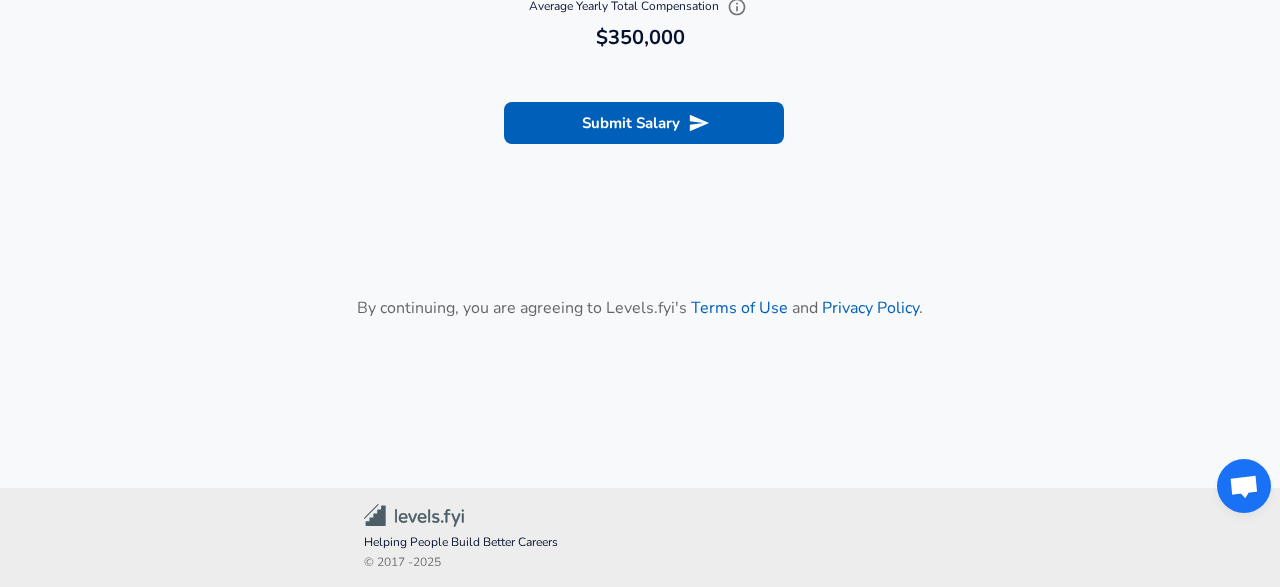 scroll, scrollTop: 2033, scrollLeft: 0, axis: vertical 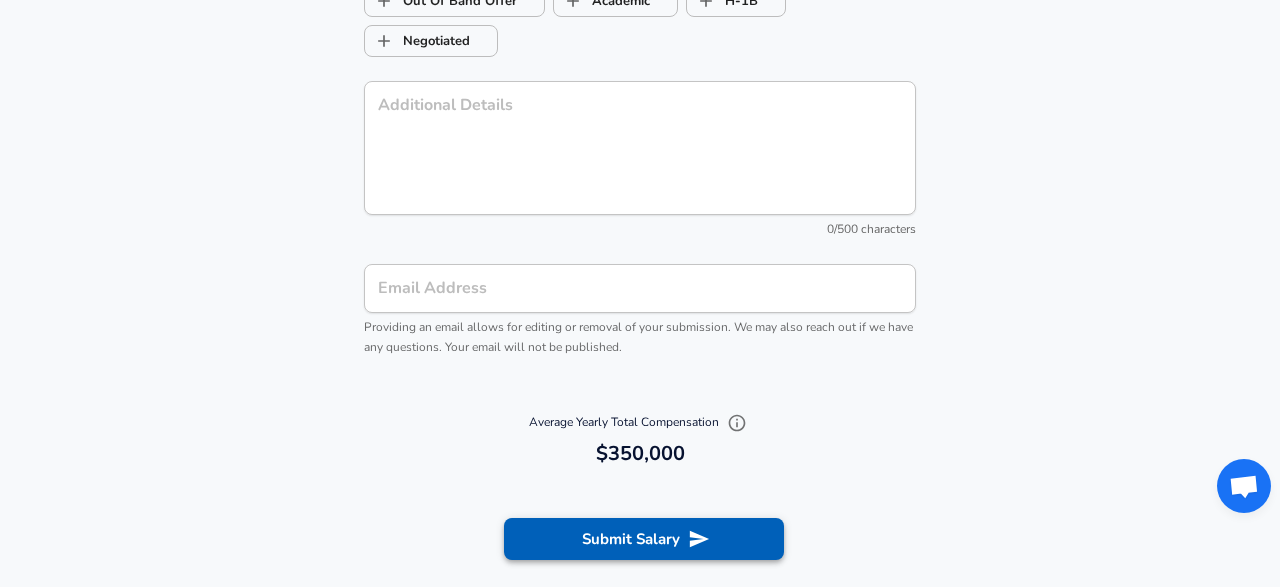 type on "5" 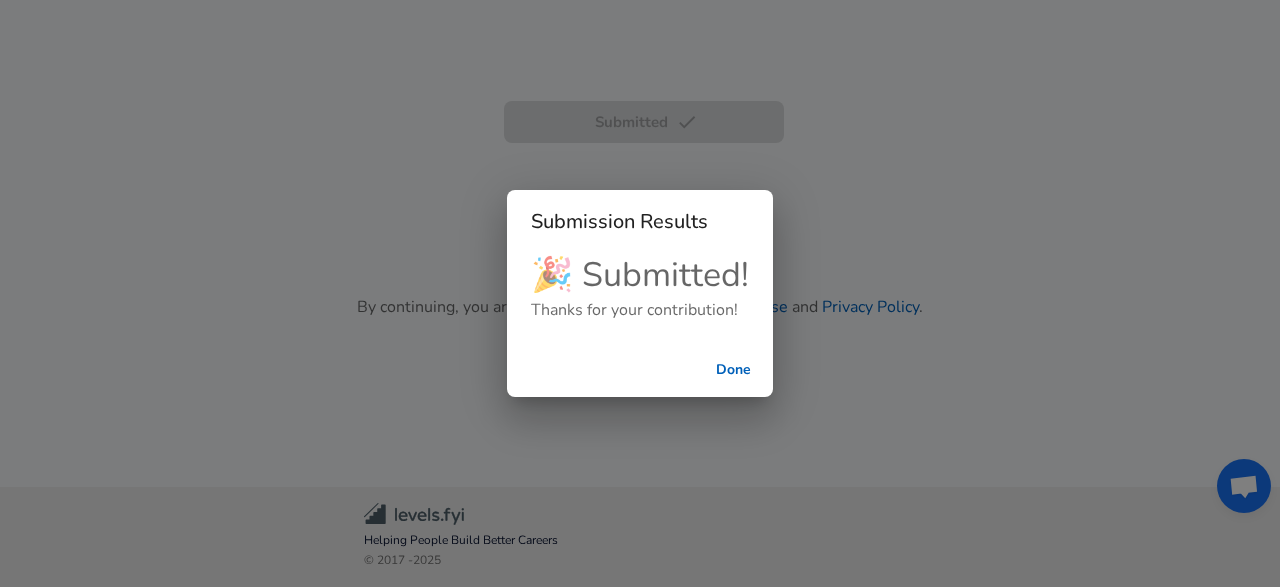 scroll, scrollTop: 520, scrollLeft: 0, axis: vertical 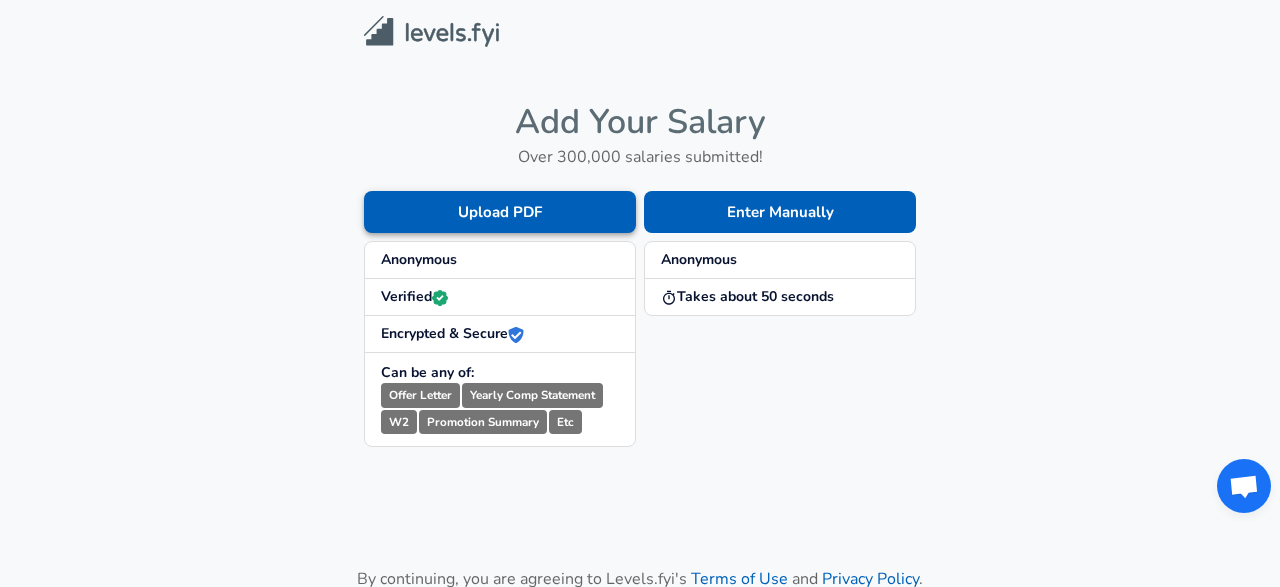 click on "Upload PDF" at bounding box center [500, 212] 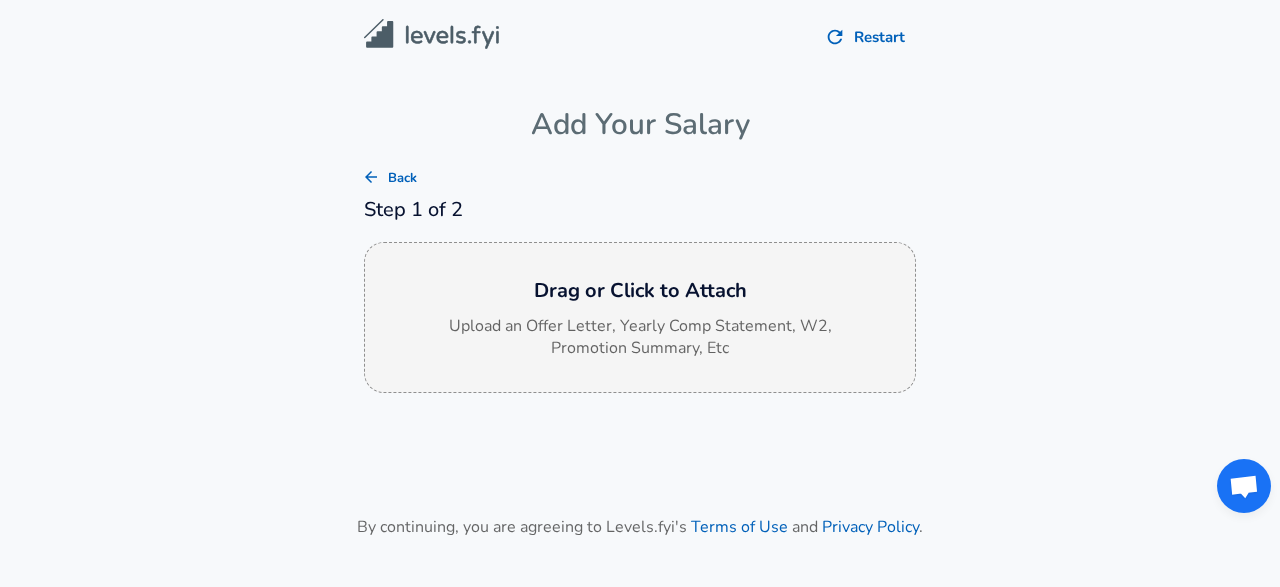 click on "Drag or Click to Attach" at bounding box center (640, 291) 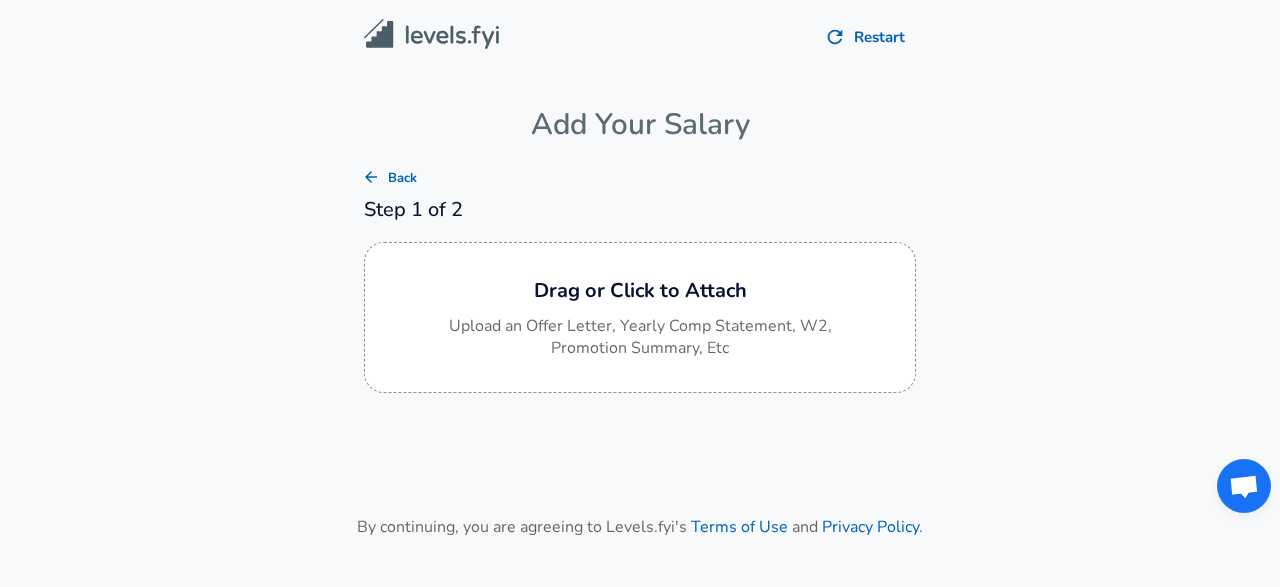 click on "Add Your Salary" at bounding box center (640, 134) 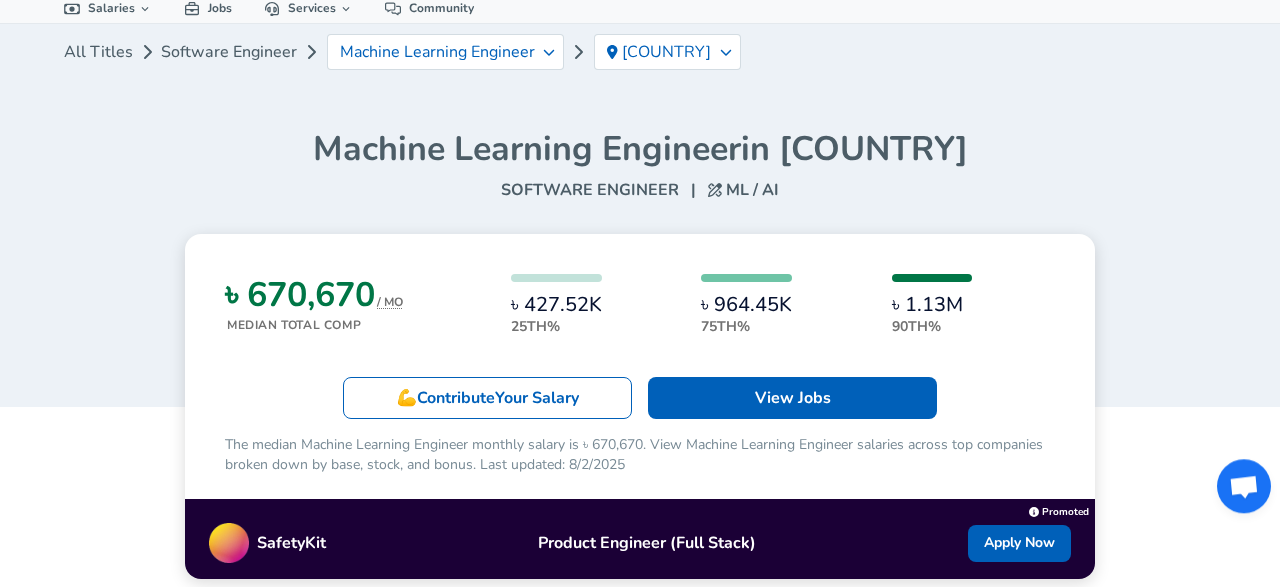 scroll, scrollTop: 104, scrollLeft: 0, axis: vertical 